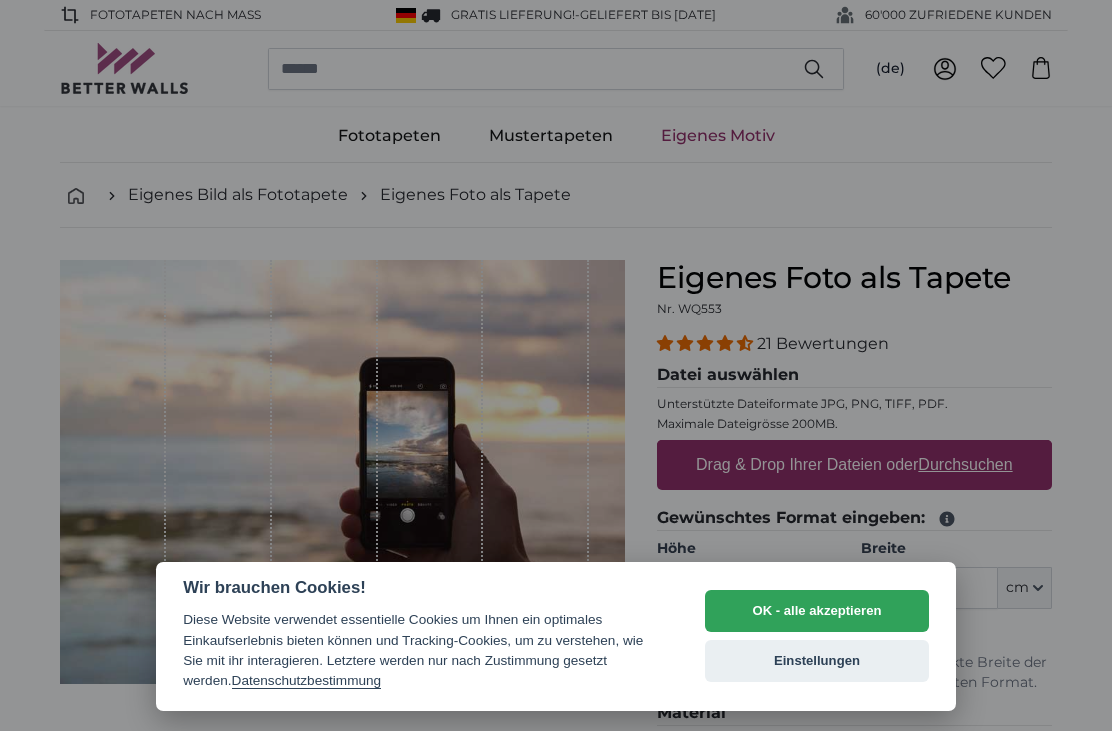 scroll, scrollTop: 0, scrollLeft: 0, axis: both 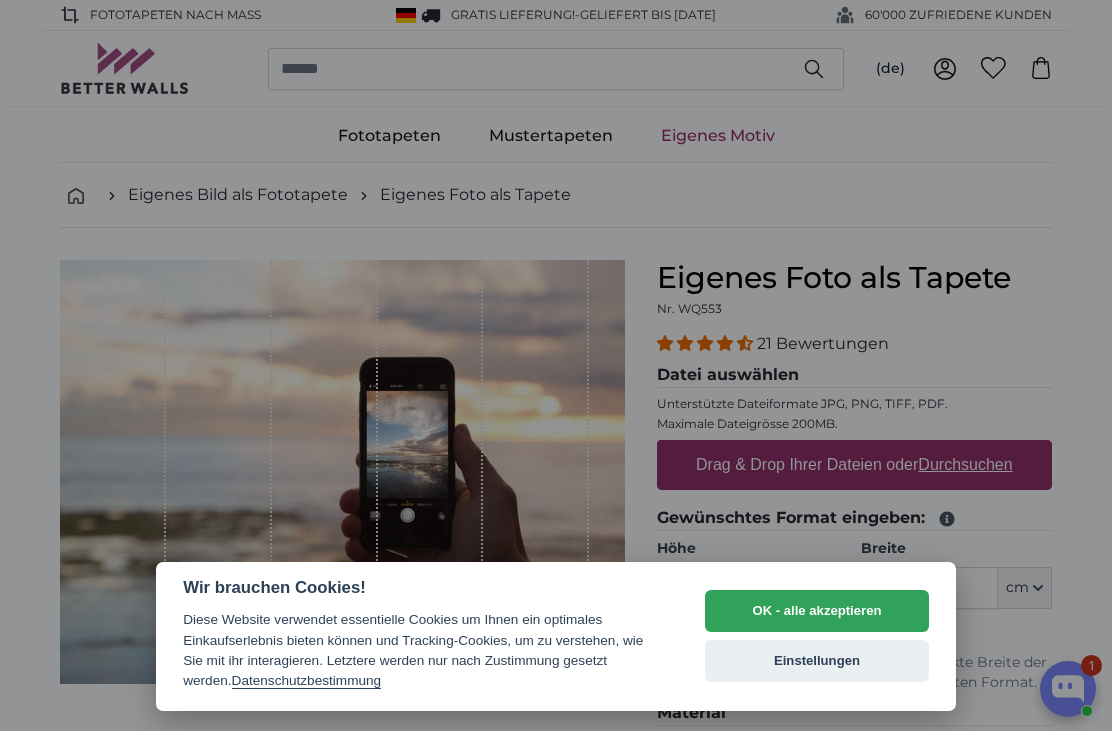 click on "OK - alle akzeptieren" at bounding box center [817, 611] 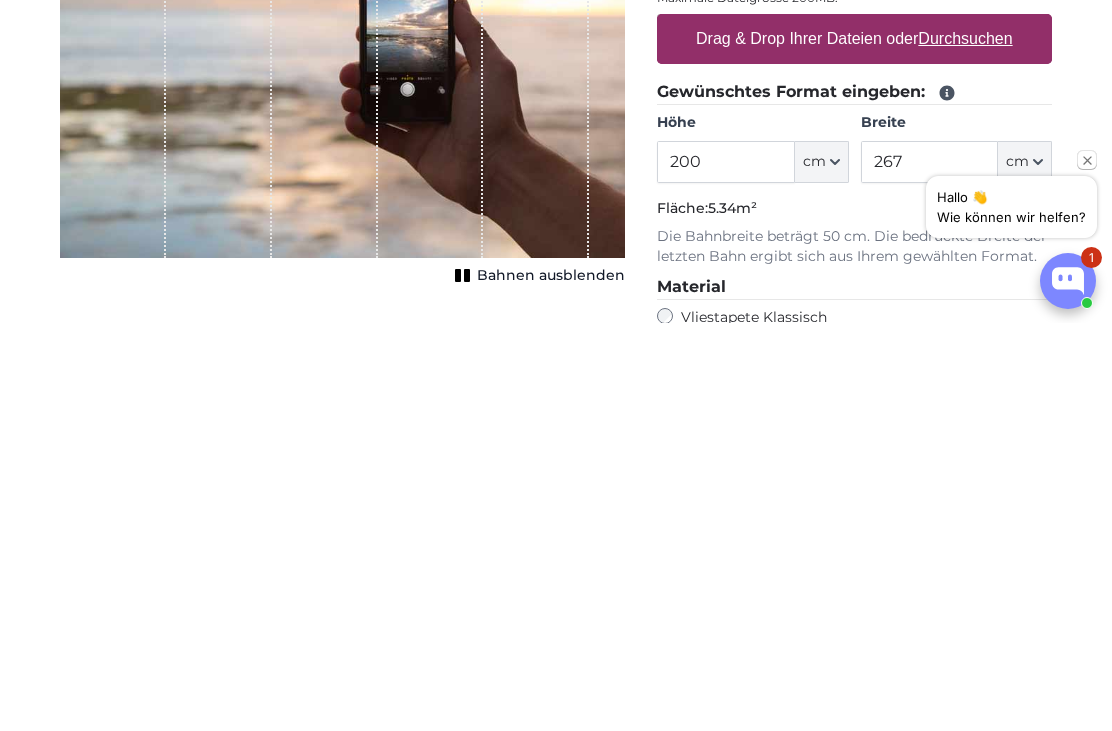 scroll, scrollTop: 426, scrollLeft: 0, axis: vertical 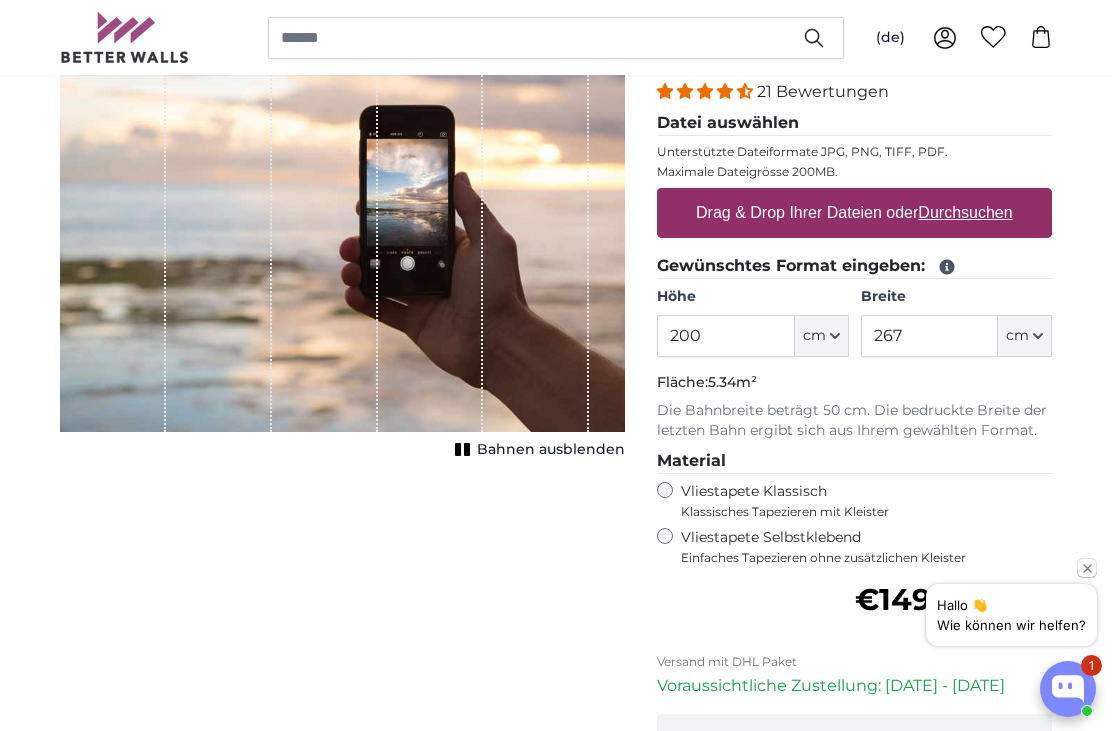 click on "Drag & Drop Ihrer Dateien oder  Durchsuchen" at bounding box center (854, 213) 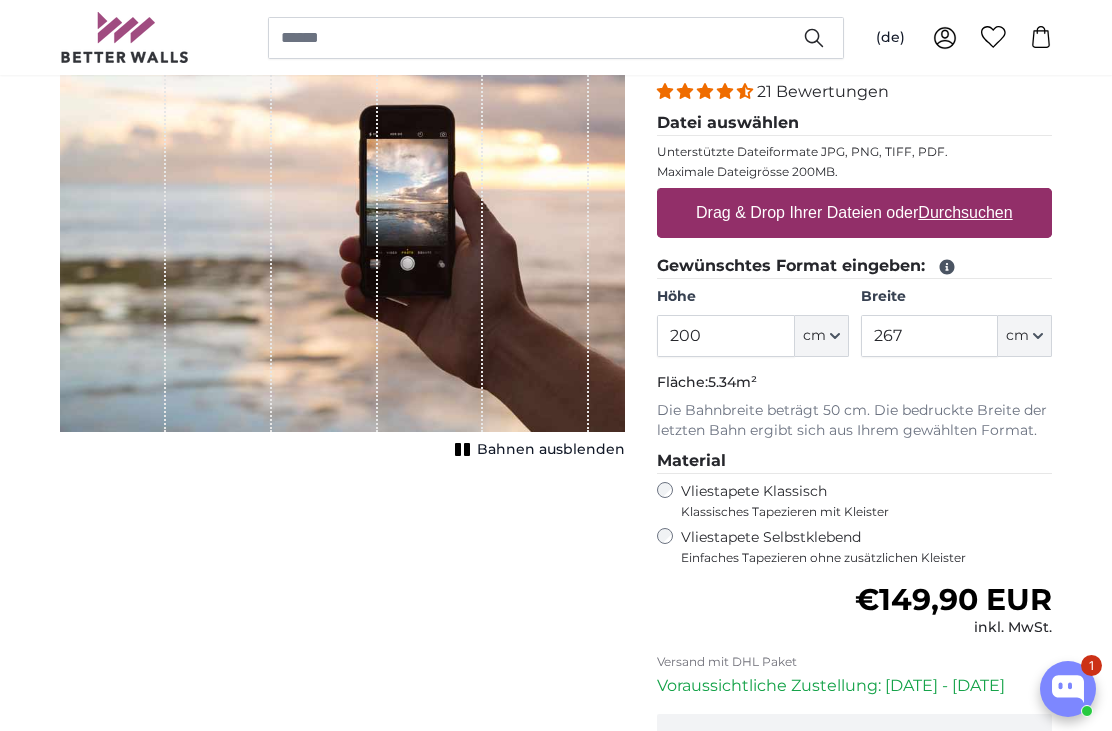 type on "**********" 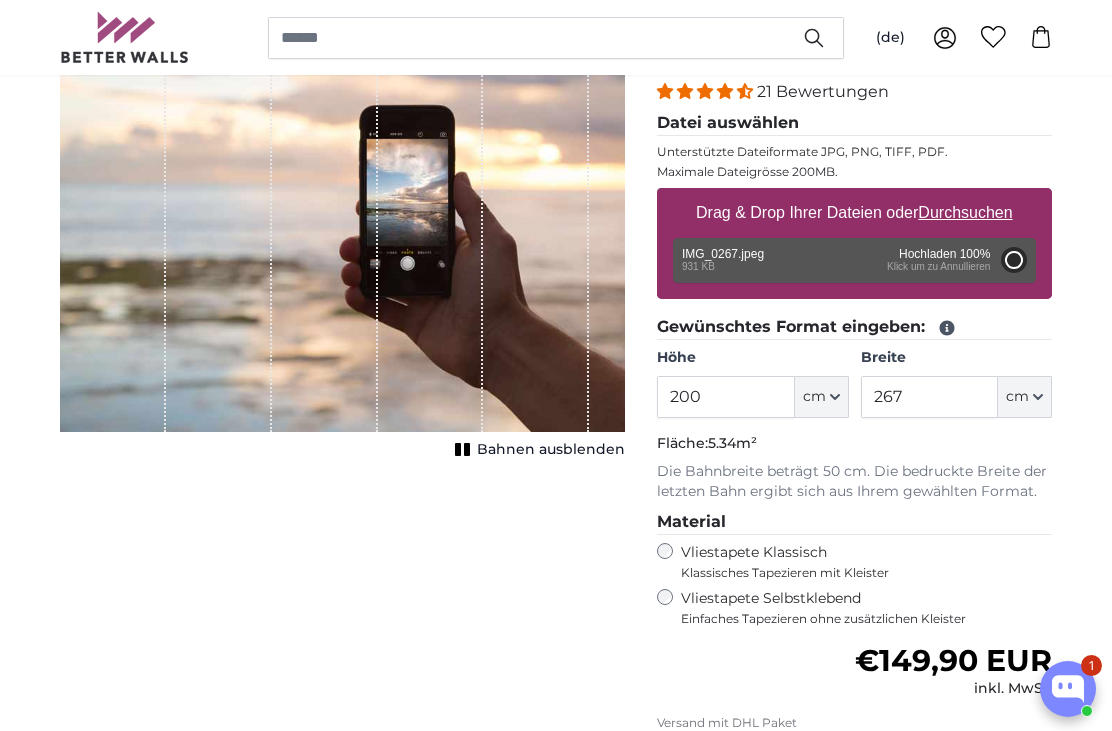 type on "153.7" 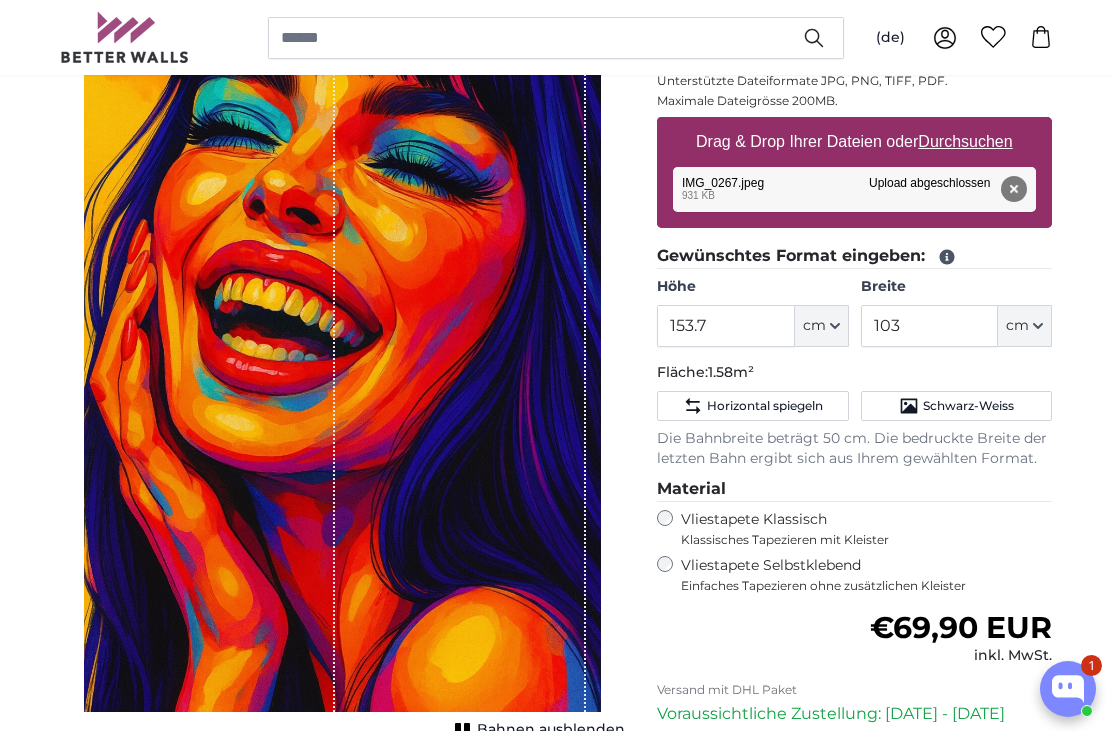 scroll, scrollTop: 322, scrollLeft: 0, axis: vertical 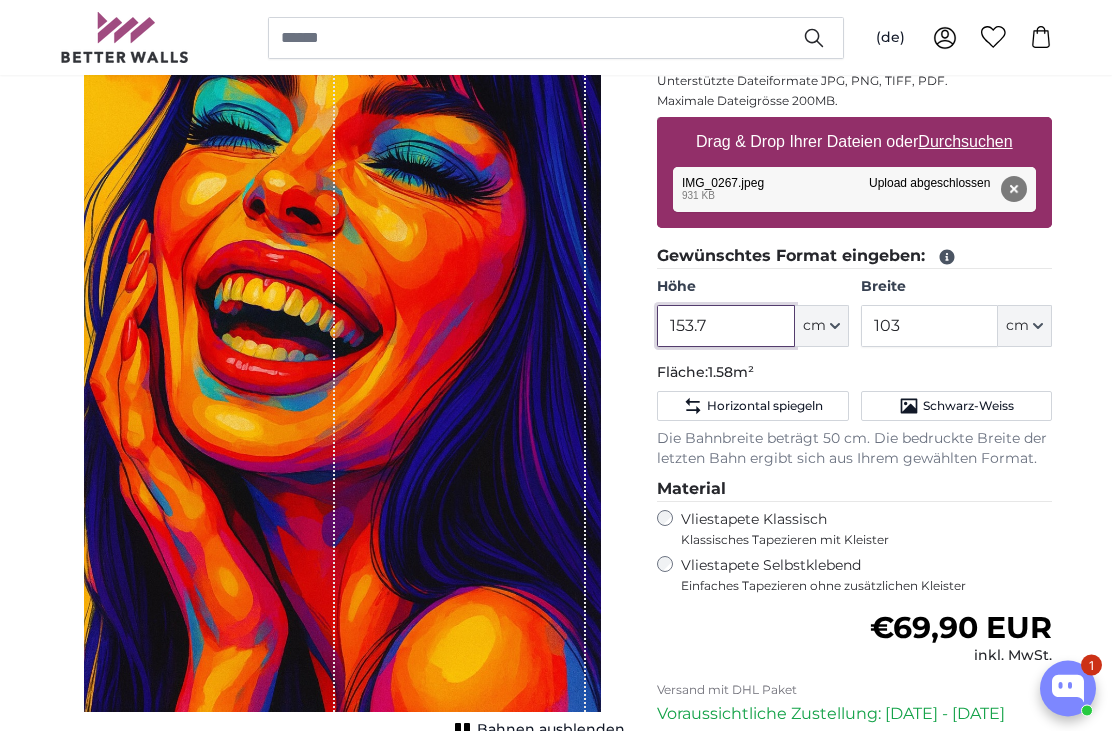 click on "153.7" at bounding box center (725, 327) 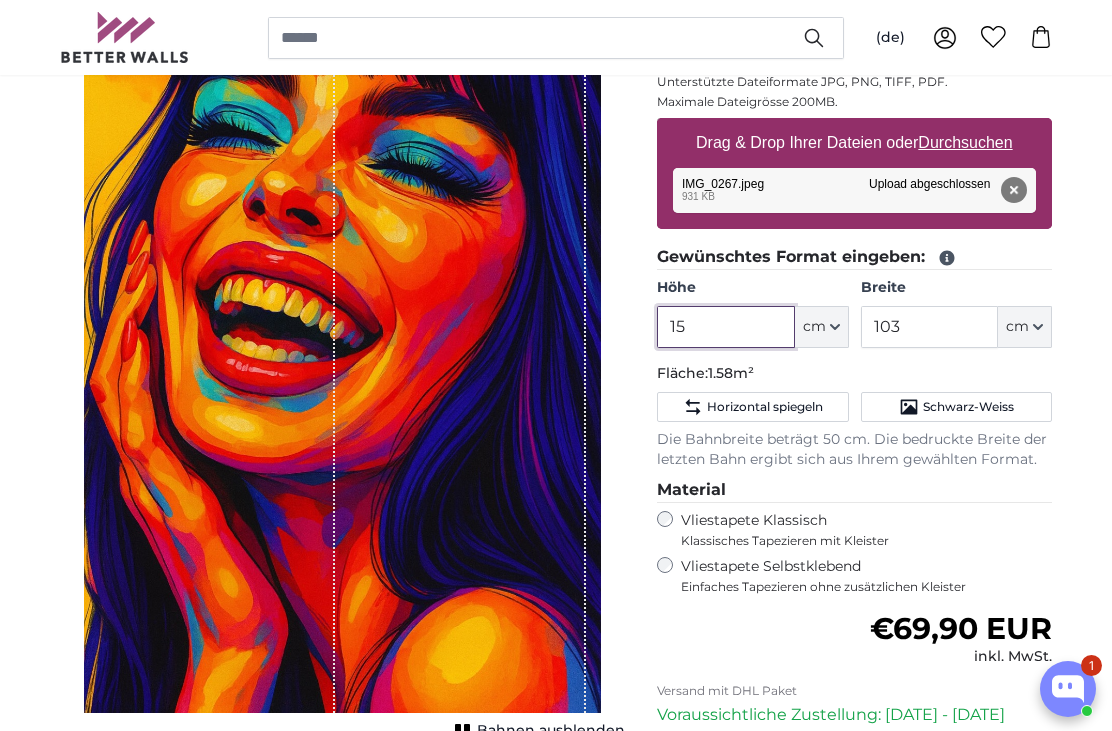 type on "1" 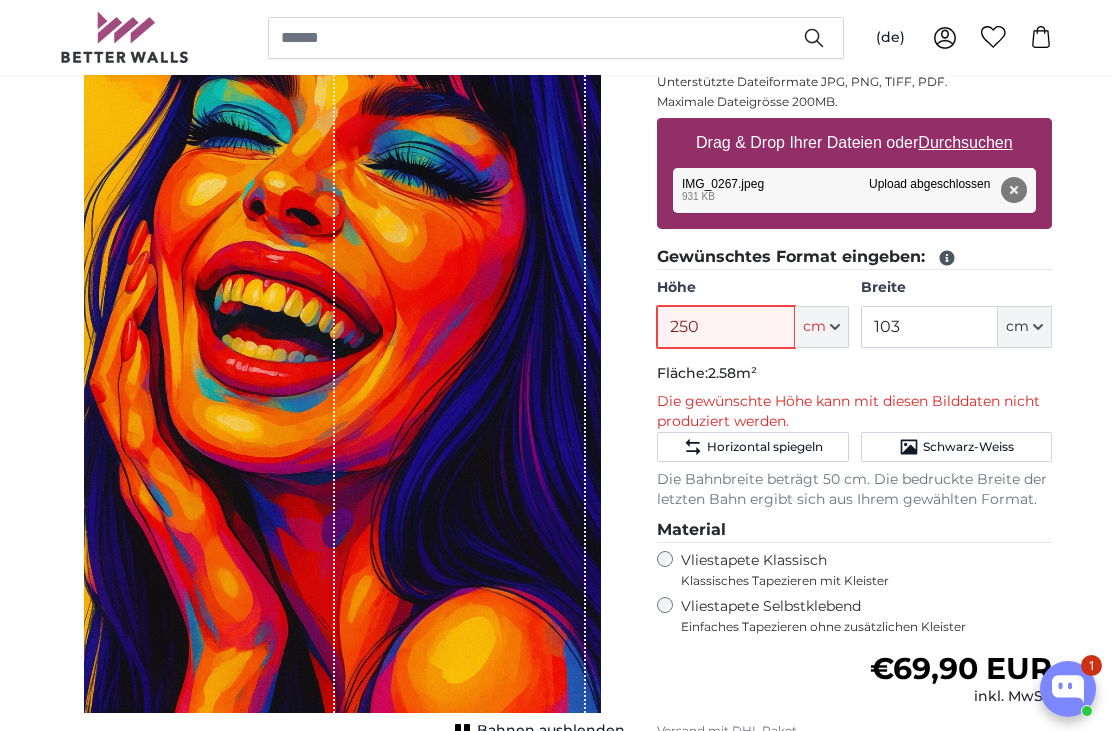type on "250" 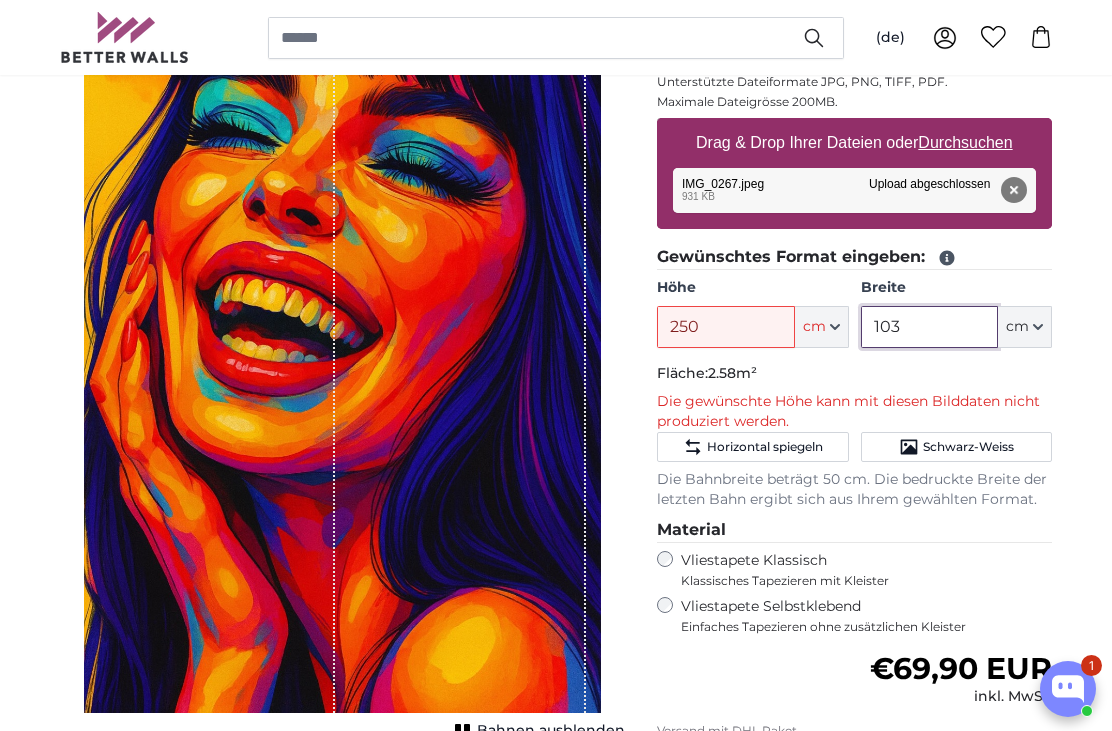 click on "103" at bounding box center [929, 327] 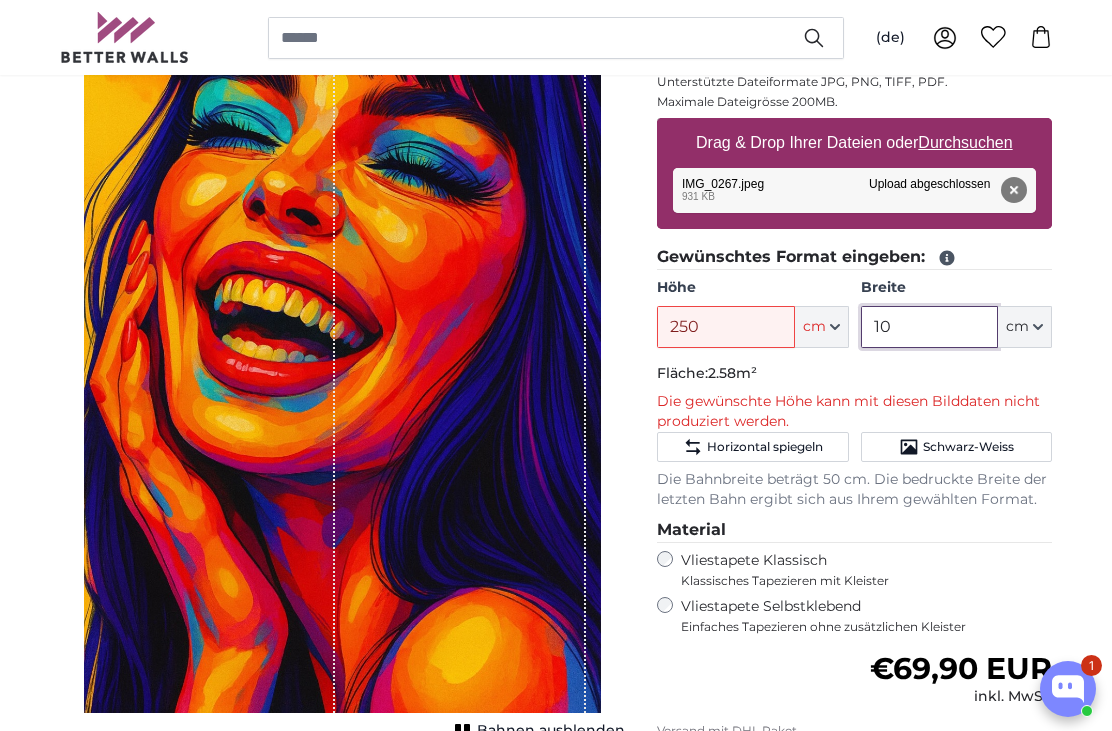type on "1" 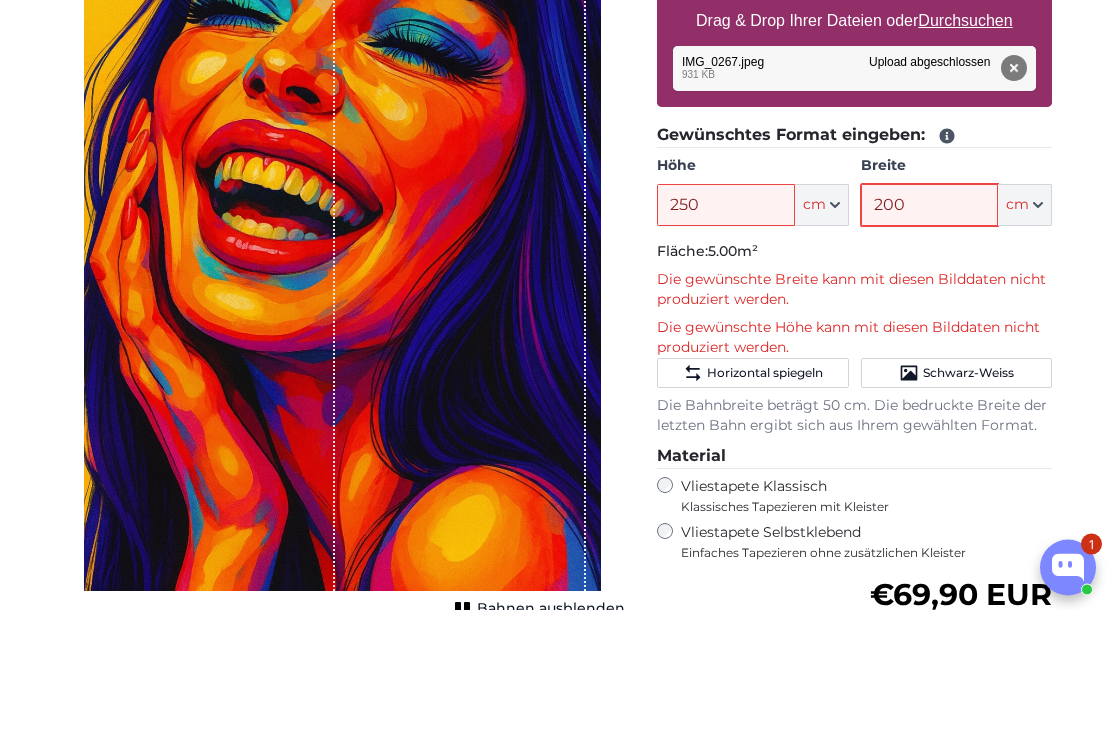 type on "200" 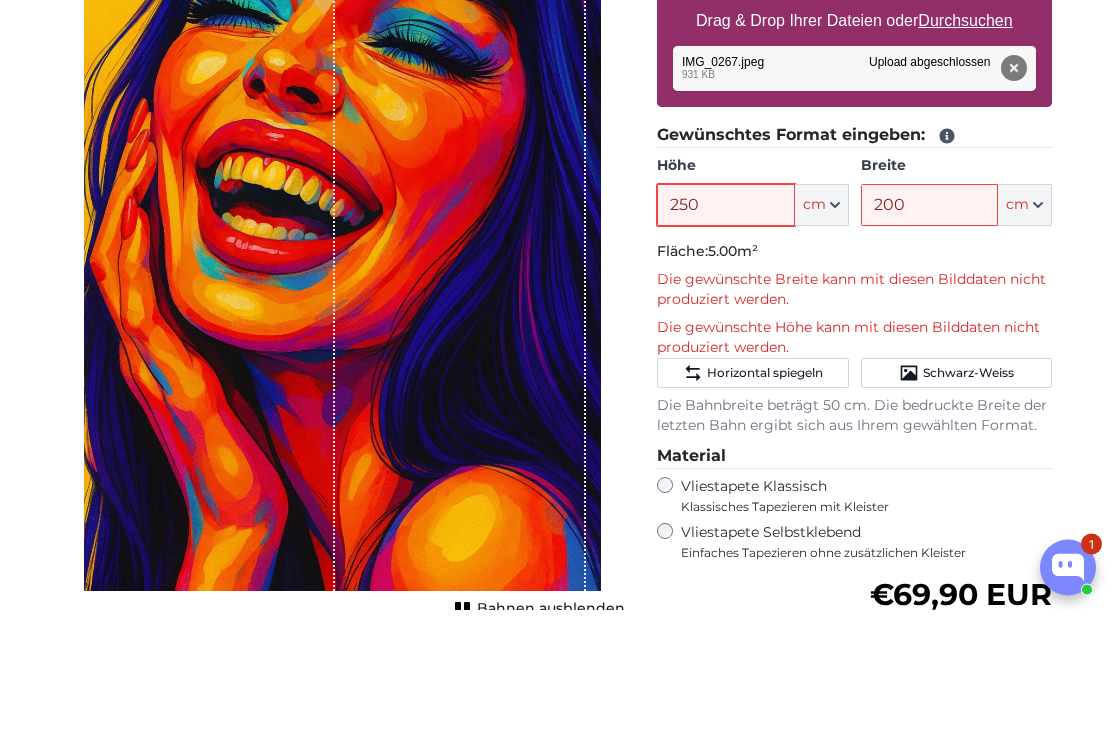 click on "250" at bounding box center [725, 327] 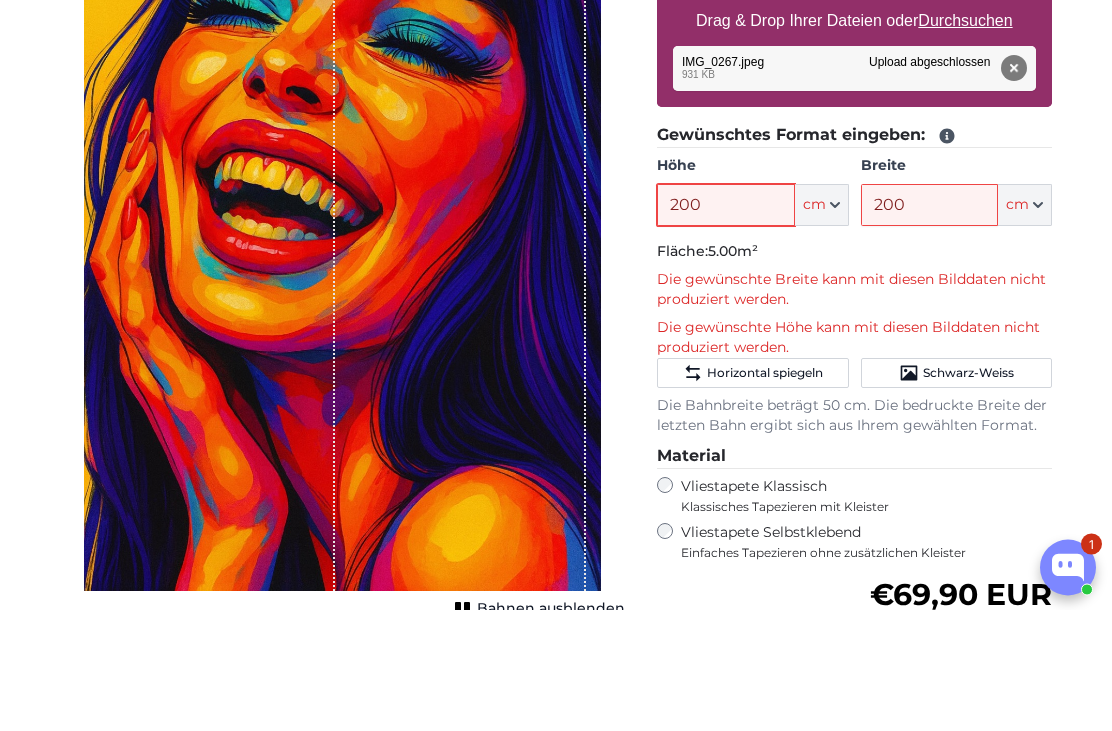 type on "200" 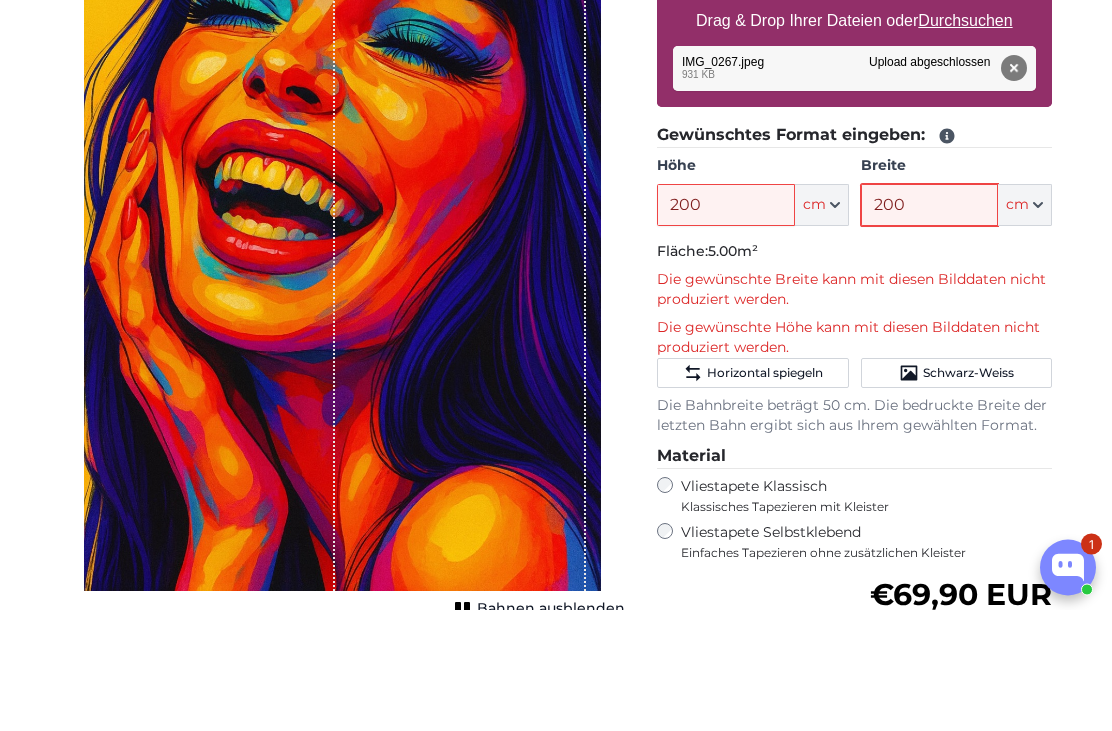 click on "200" at bounding box center [929, 327] 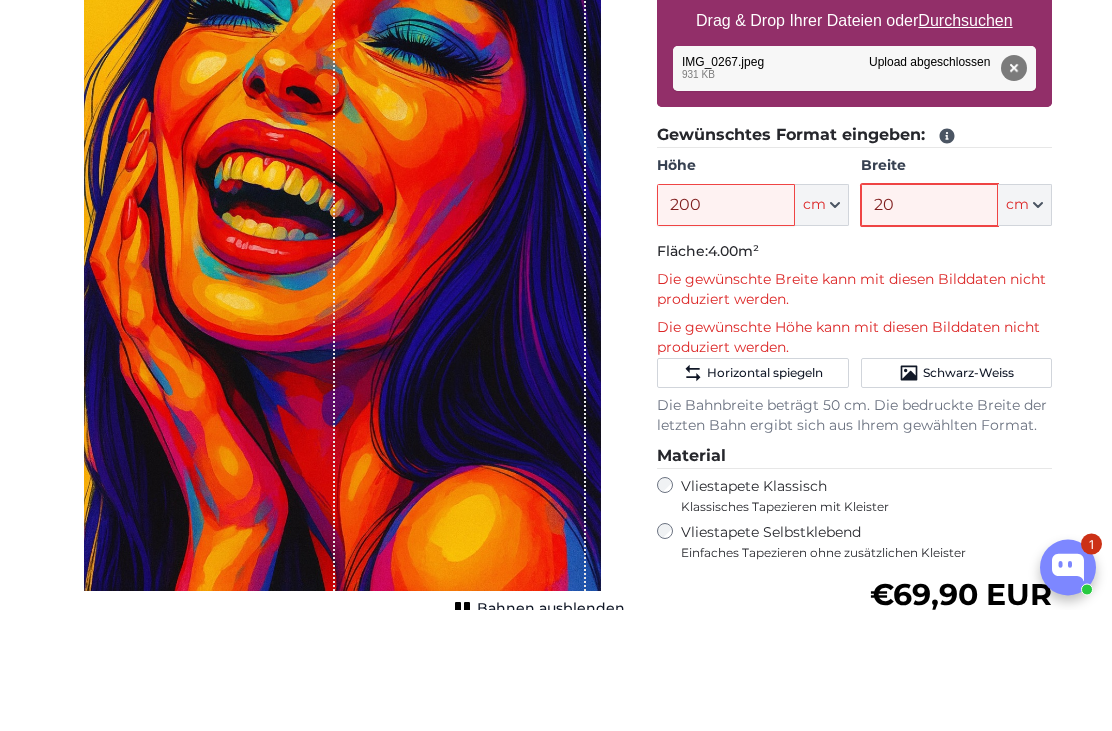 type on "2" 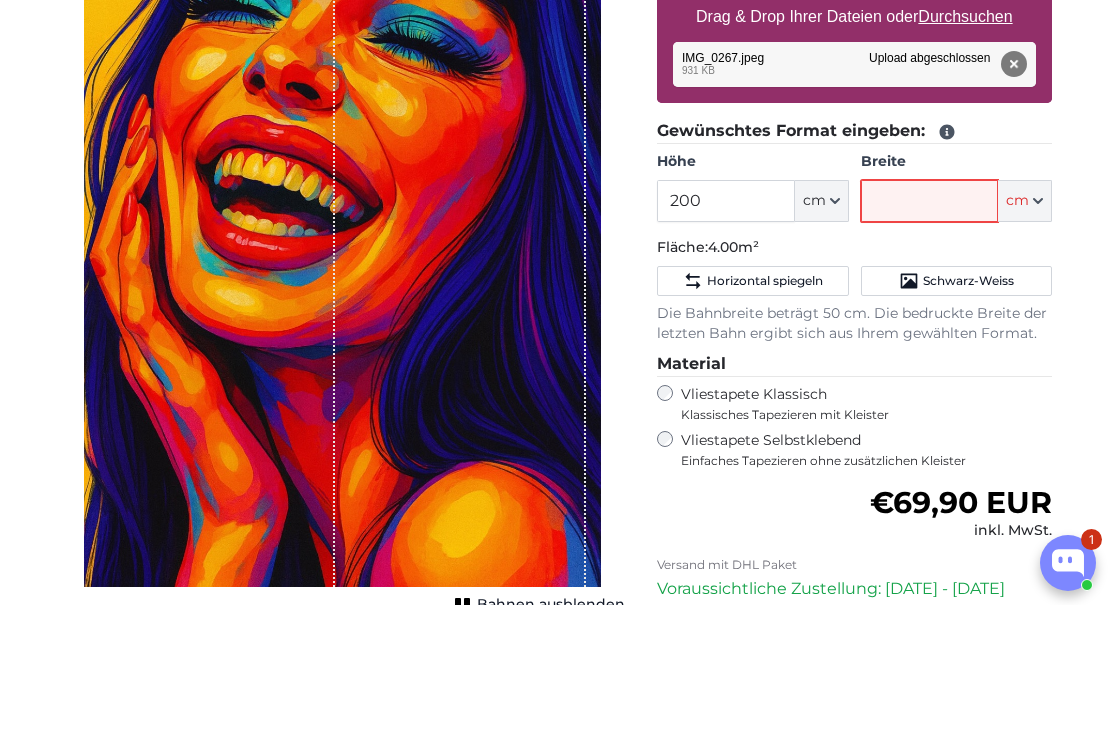 type 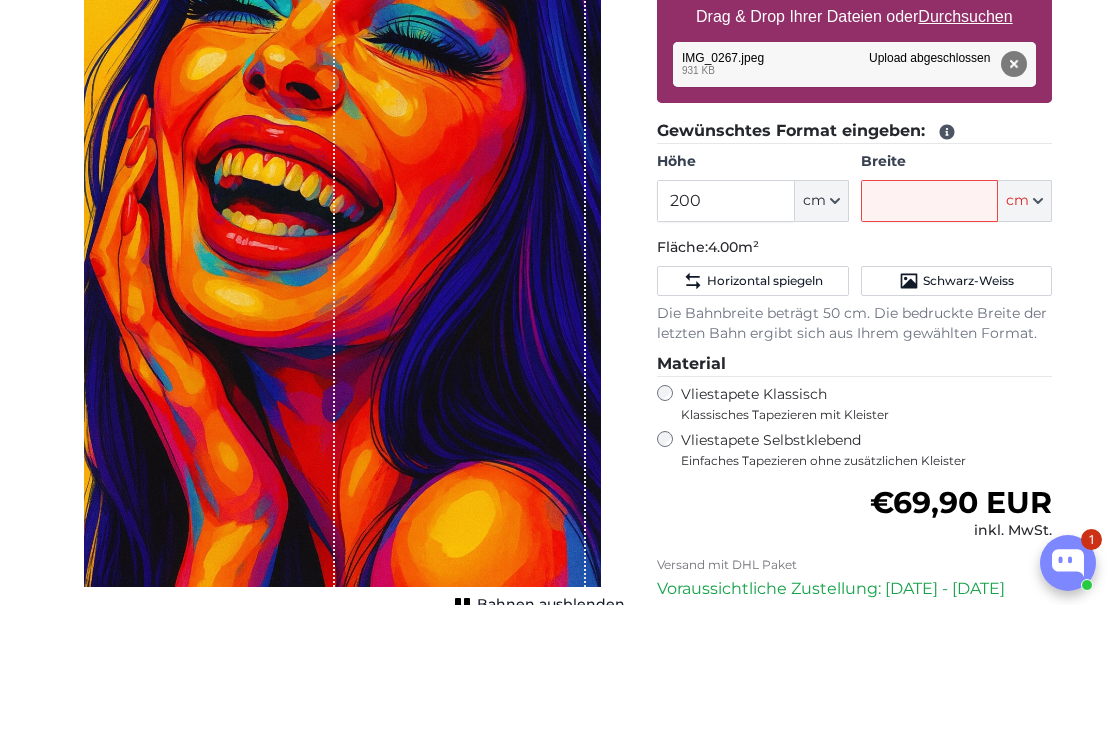 click 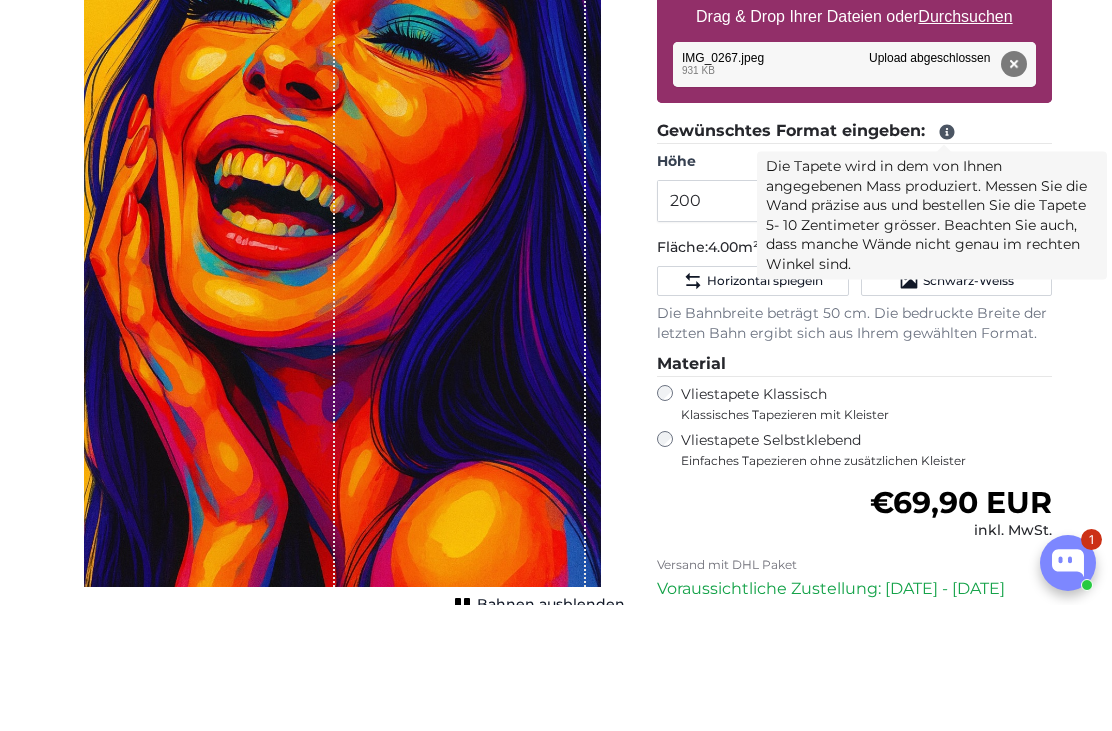 scroll, scrollTop: 449, scrollLeft: 0, axis: vertical 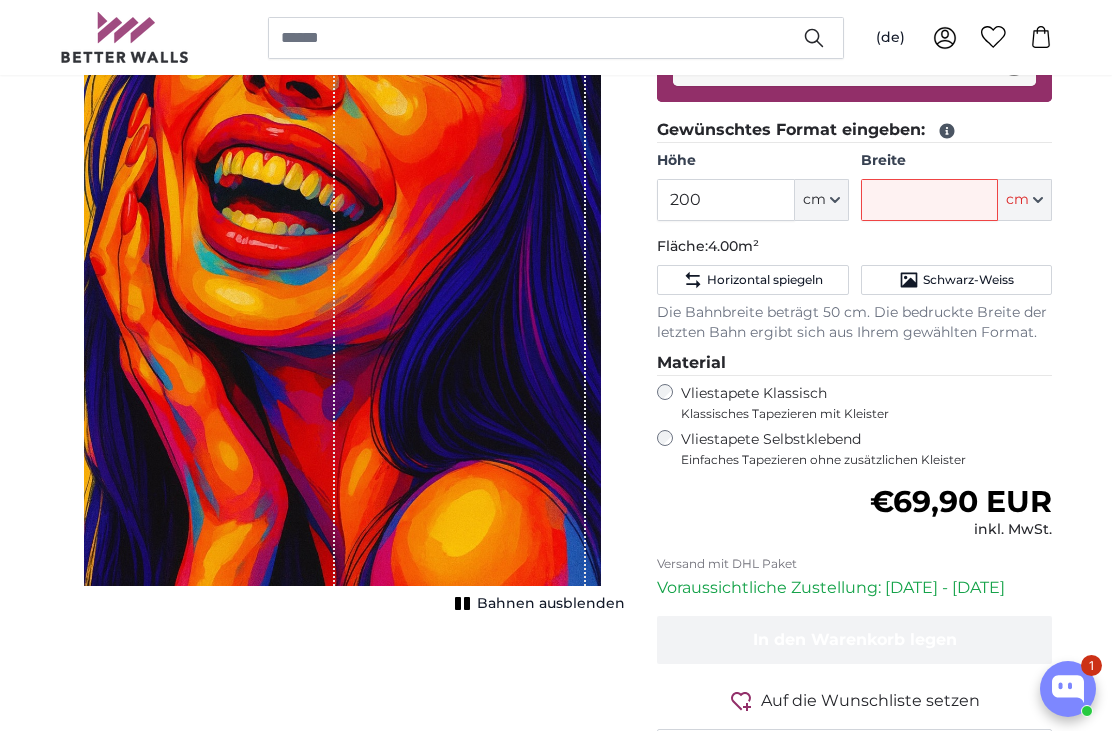 click on "Die Bahnbreite beträgt 50 cm. Die bedruckte Breite der letzten Bahn ergibt sich aus Ihrem gewählten Format." 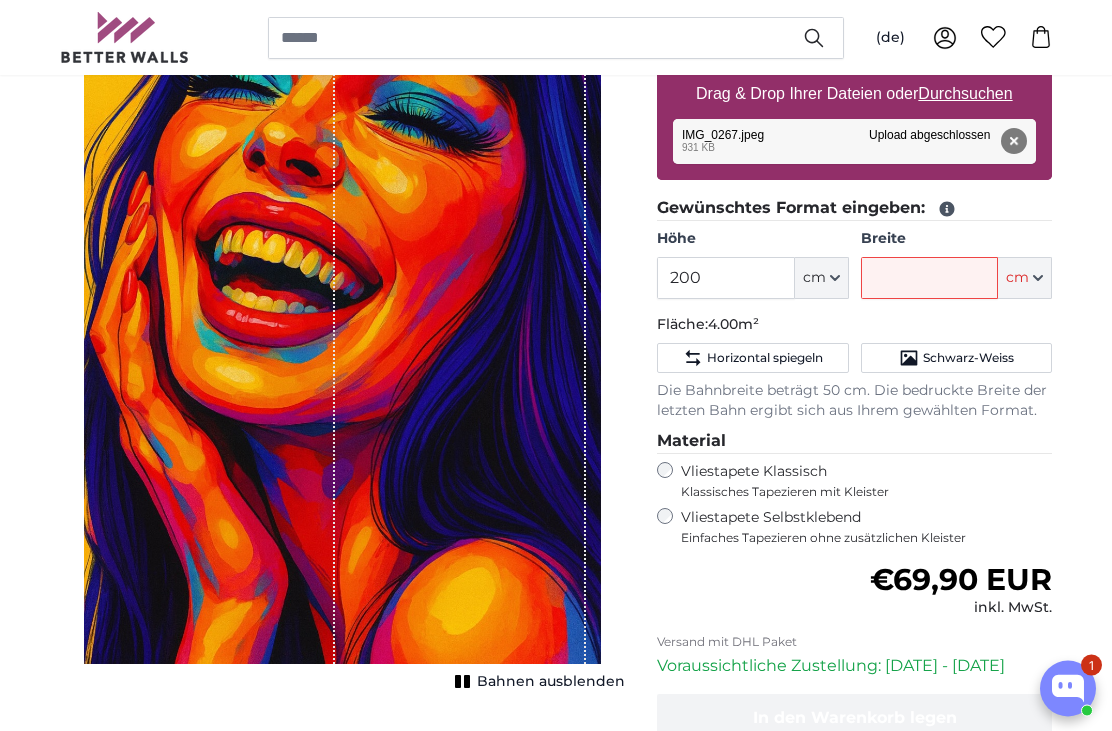 scroll, scrollTop: 371, scrollLeft: 0, axis: vertical 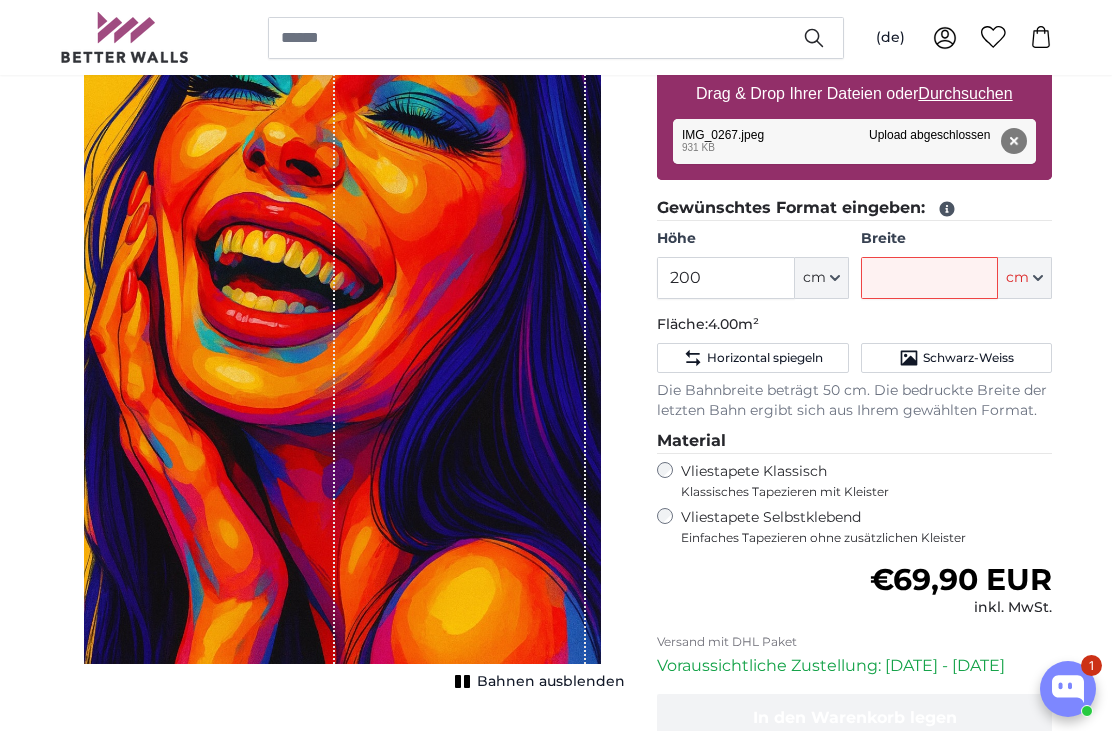 click 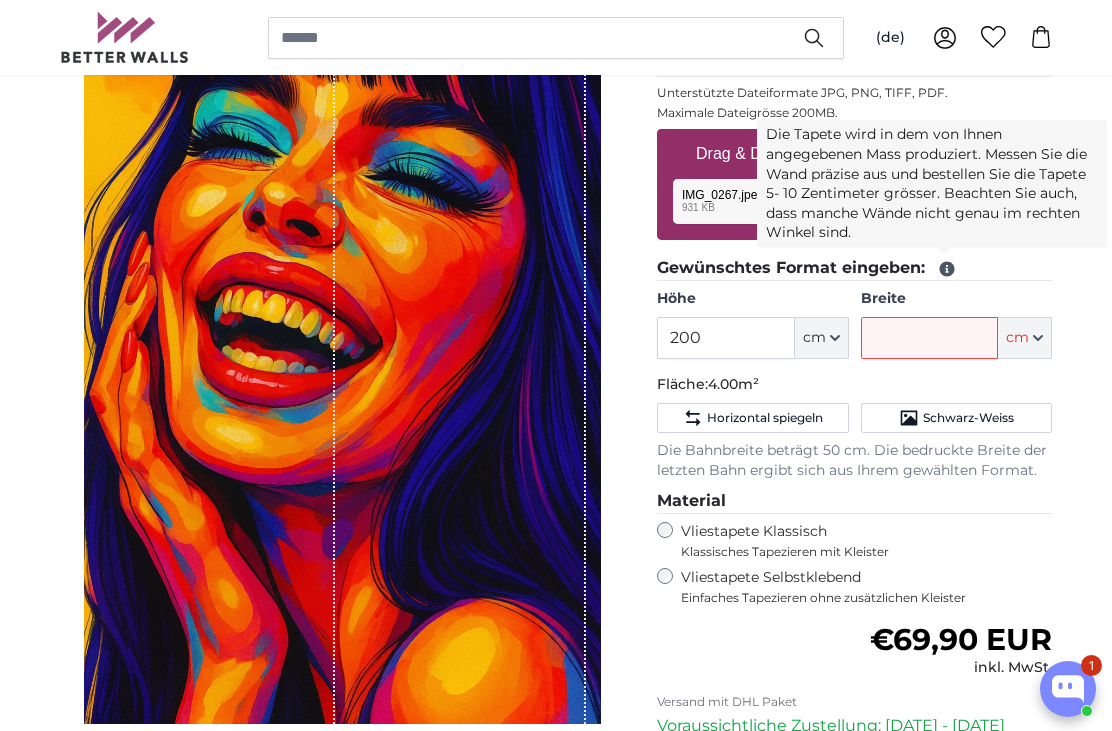 scroll, scrollTop: 308, scrollLeft: 0, axis: vertical 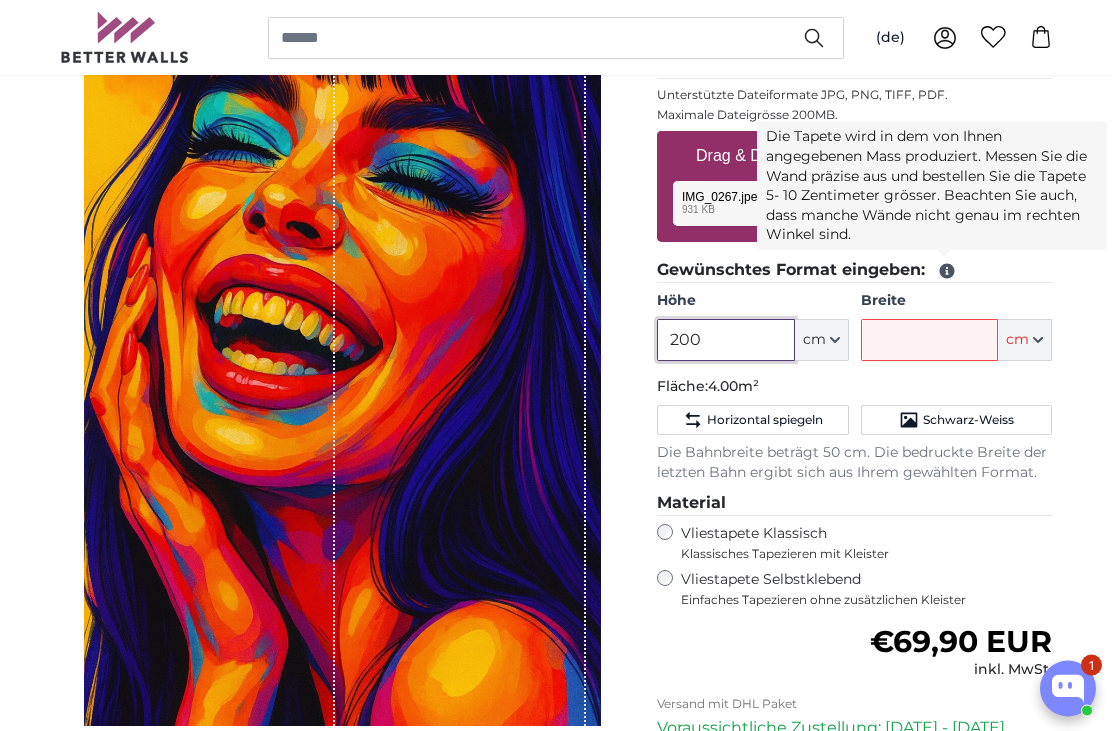click on "200" at bounding box center (725, 341) 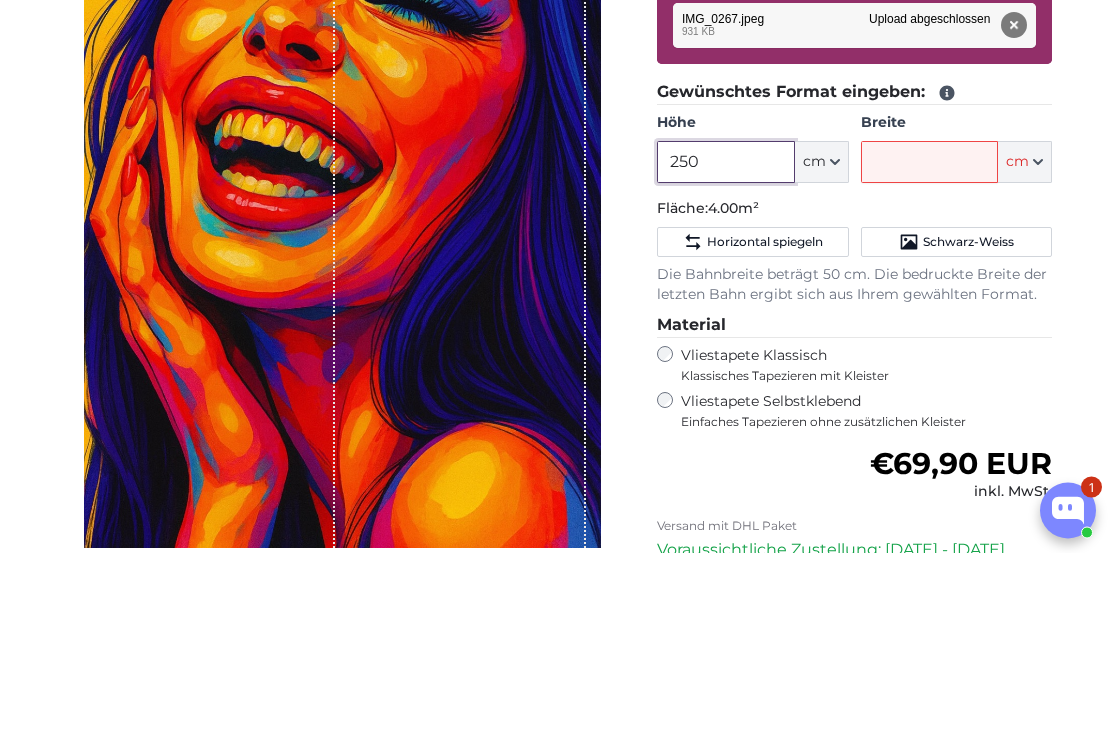 type on "250" 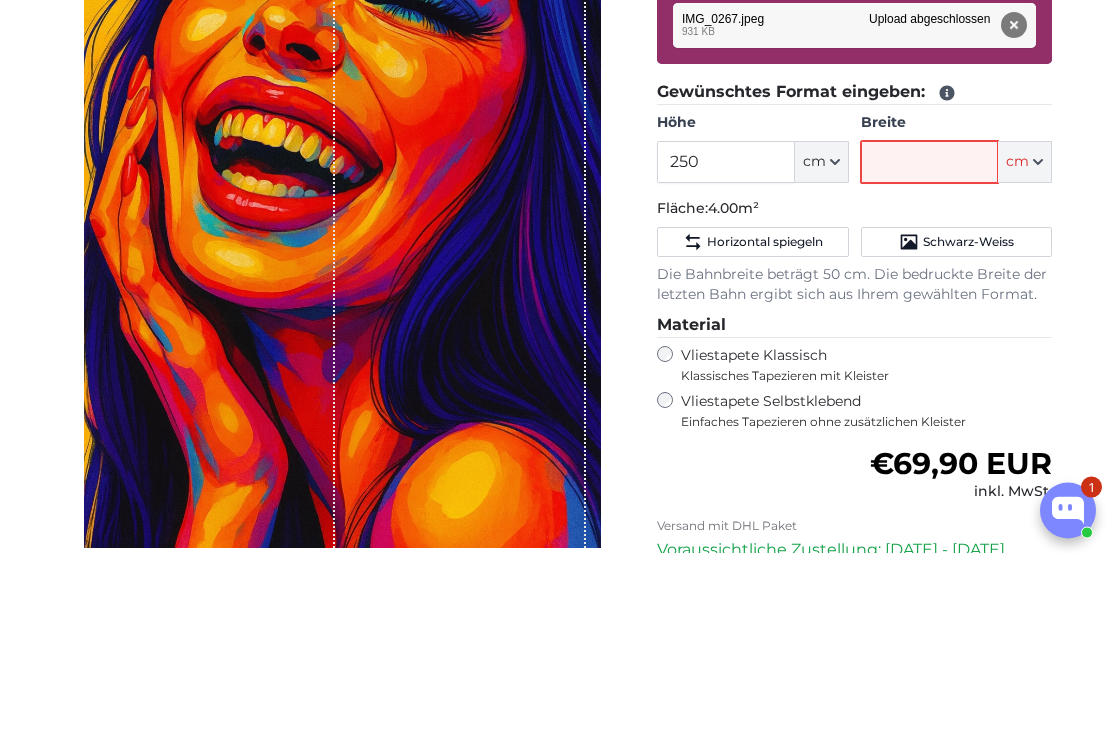 click on "Breite" at bounding box center (929, 341) 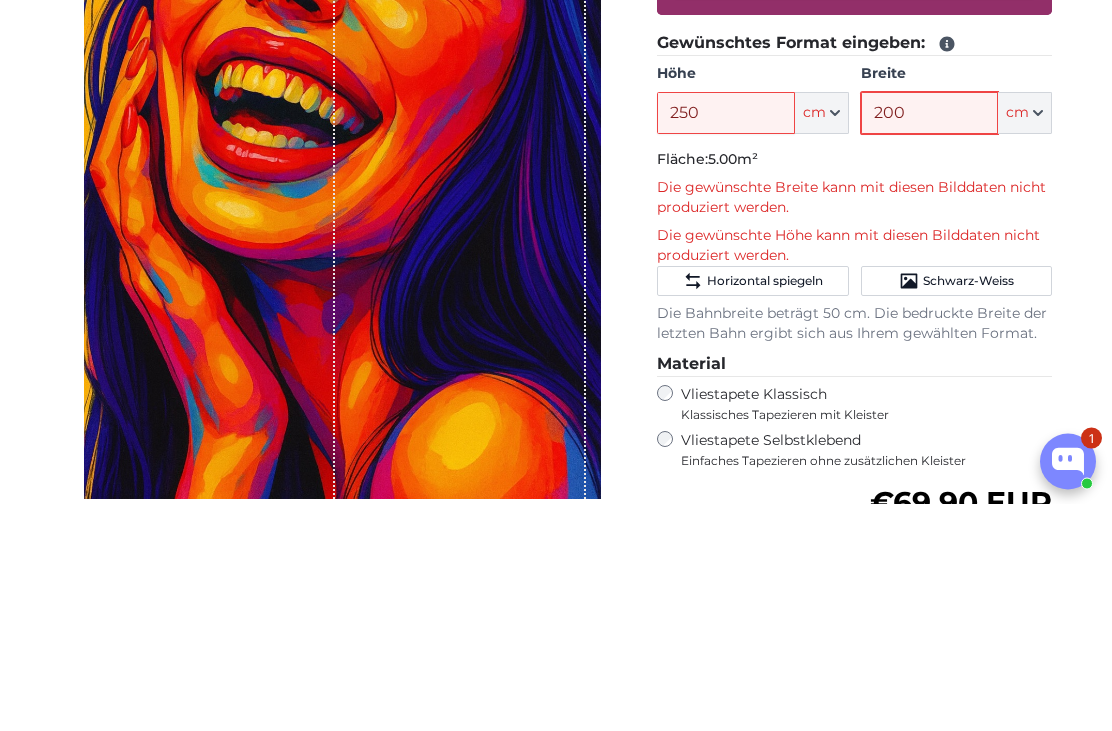 type on "200" 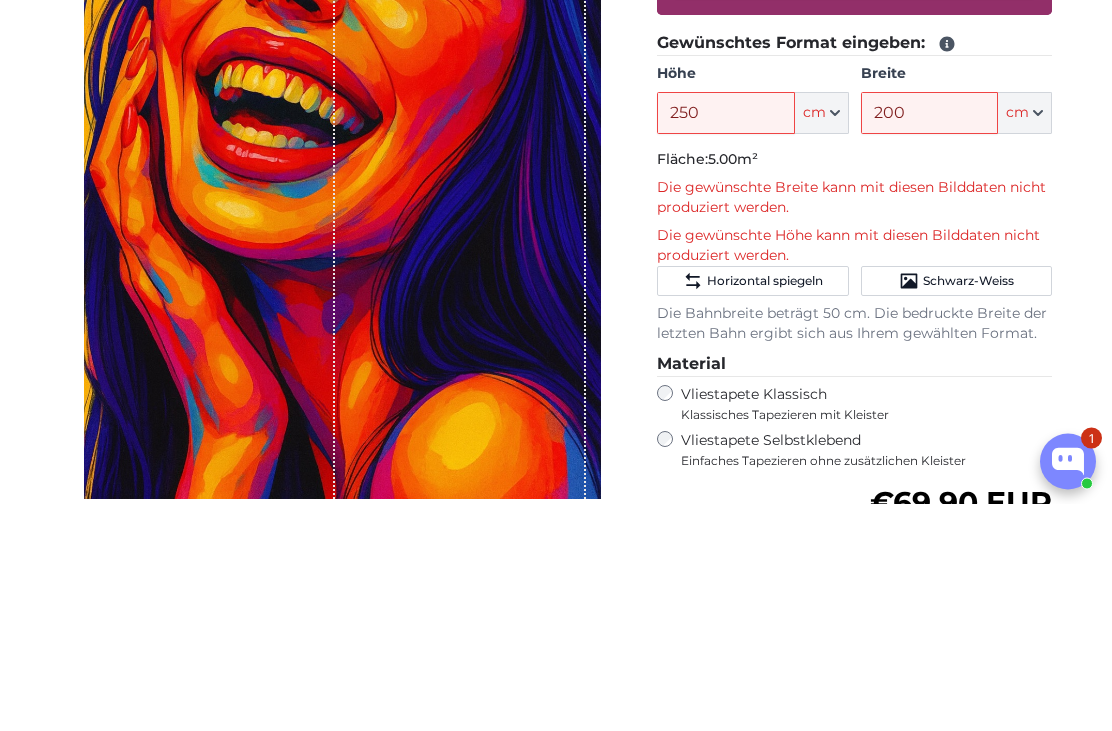 click on "Horizontal spiegeln" 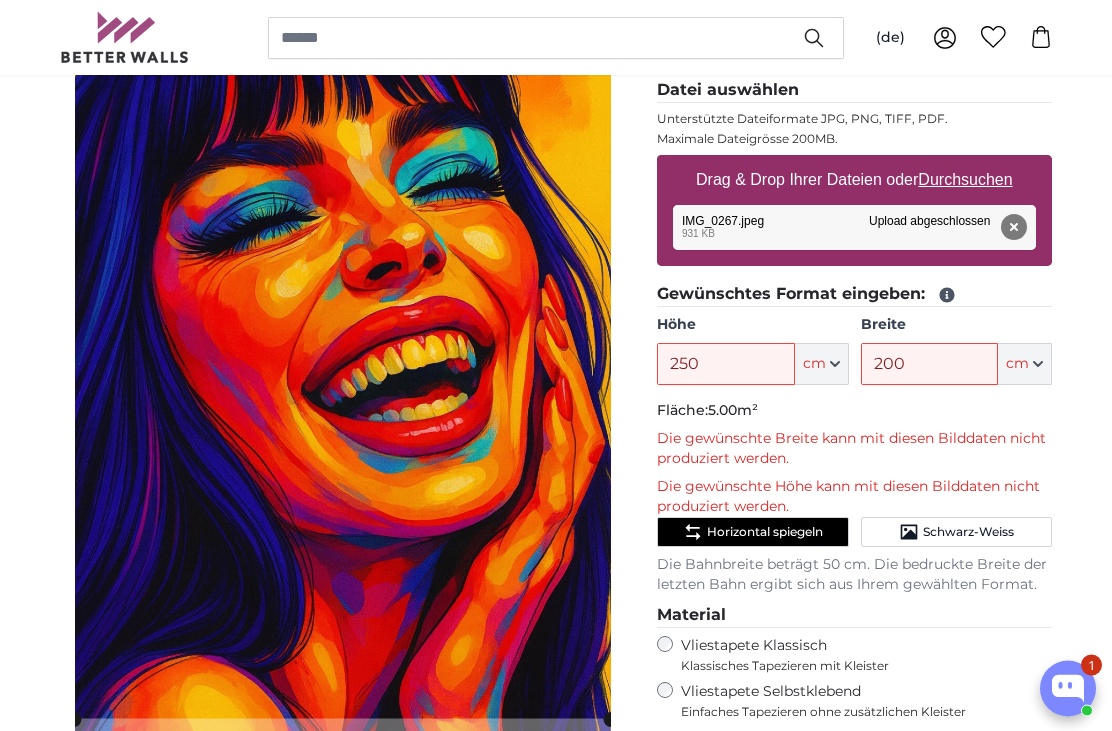 click on "Horizontal spiegeln" 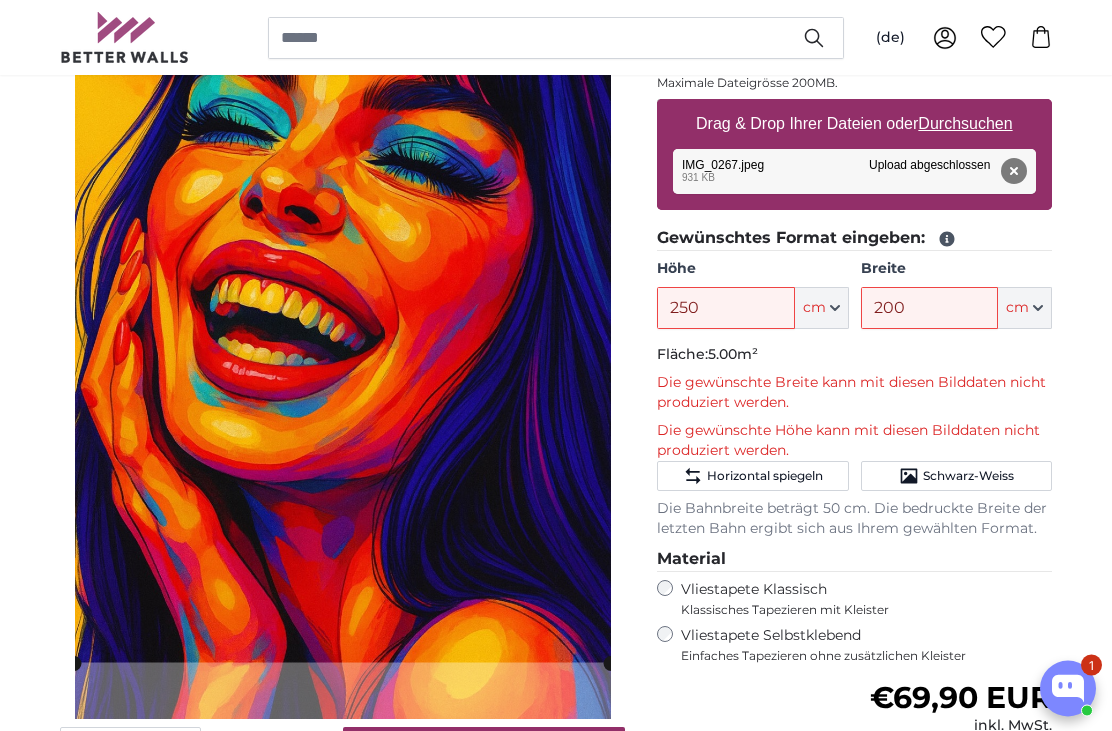 scroll, scrollTop: 341, scrollLeft: 0, axis: vertical 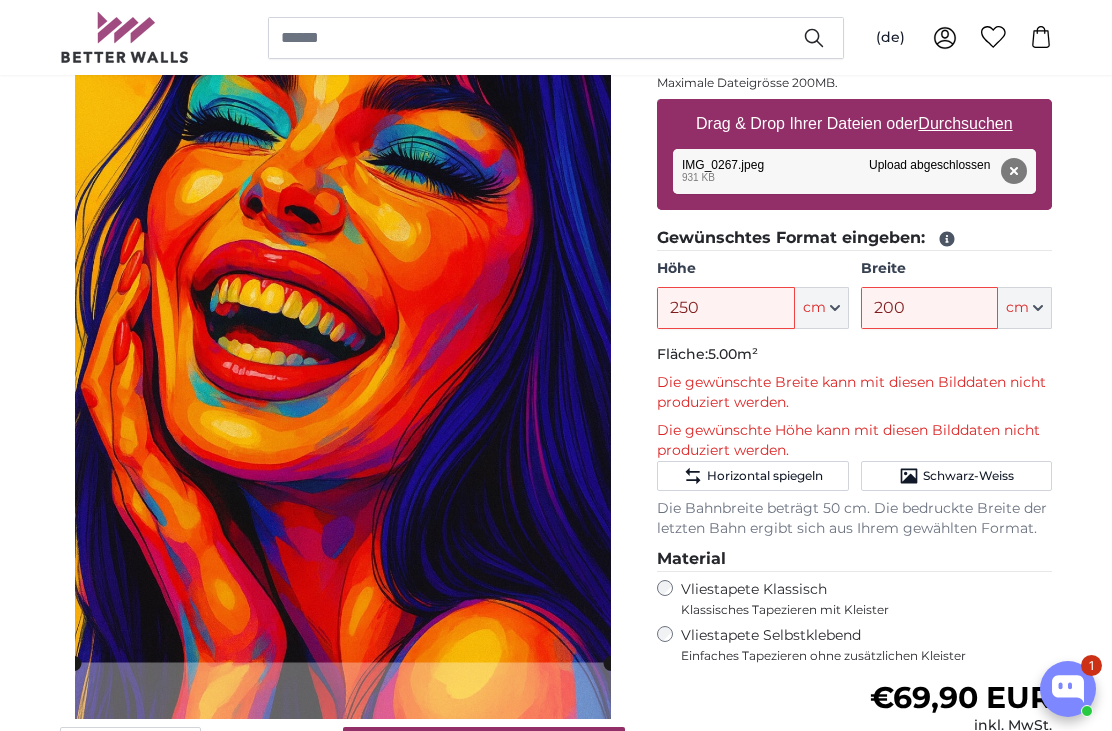 click on "Schwarz-Weiss" 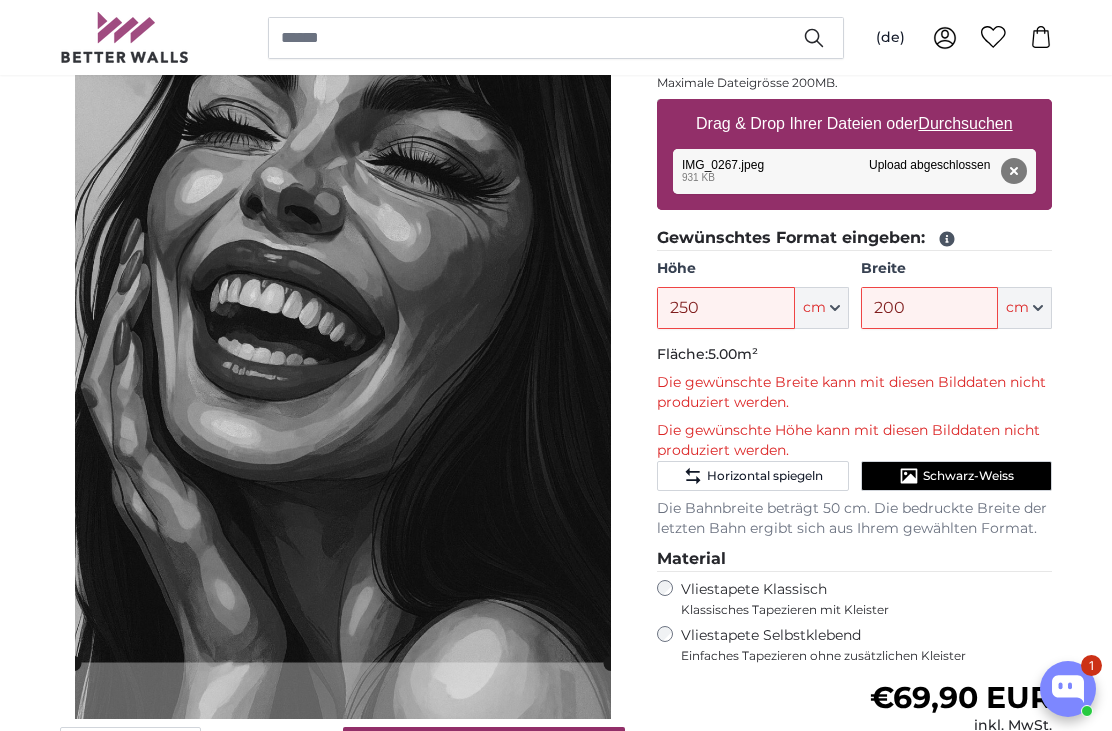 click on "Schwarz-Weiss" 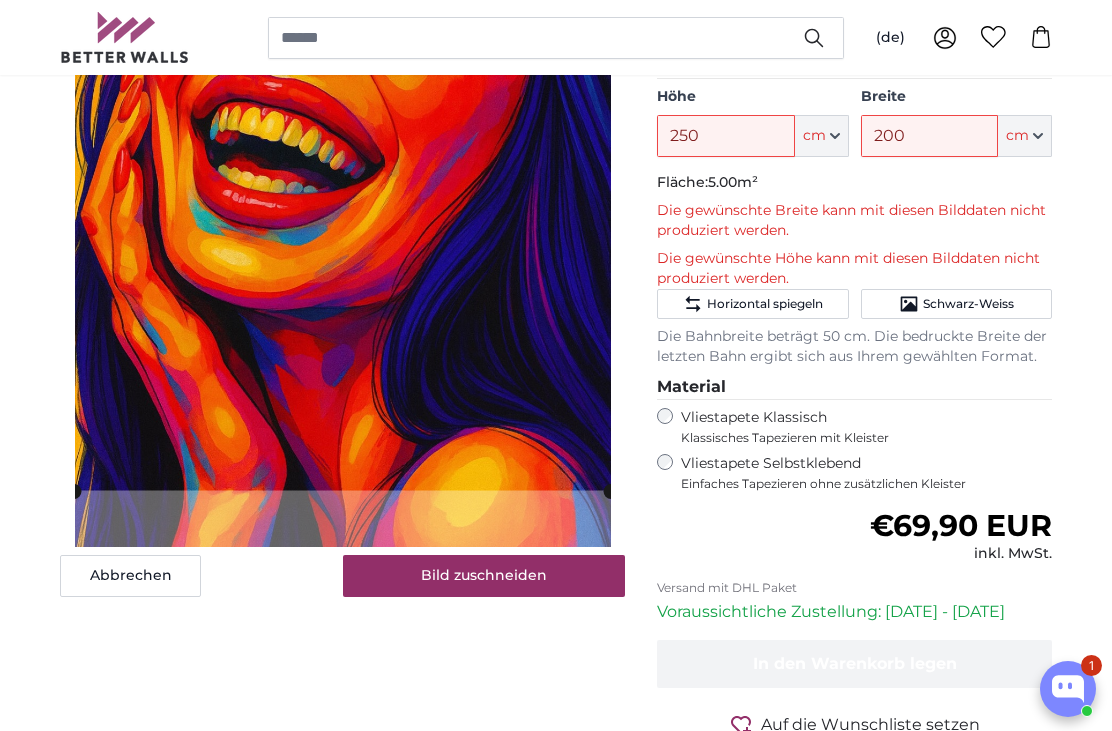 scroll, scrollTop: 538, scrollLeft: 0, axis: vertical 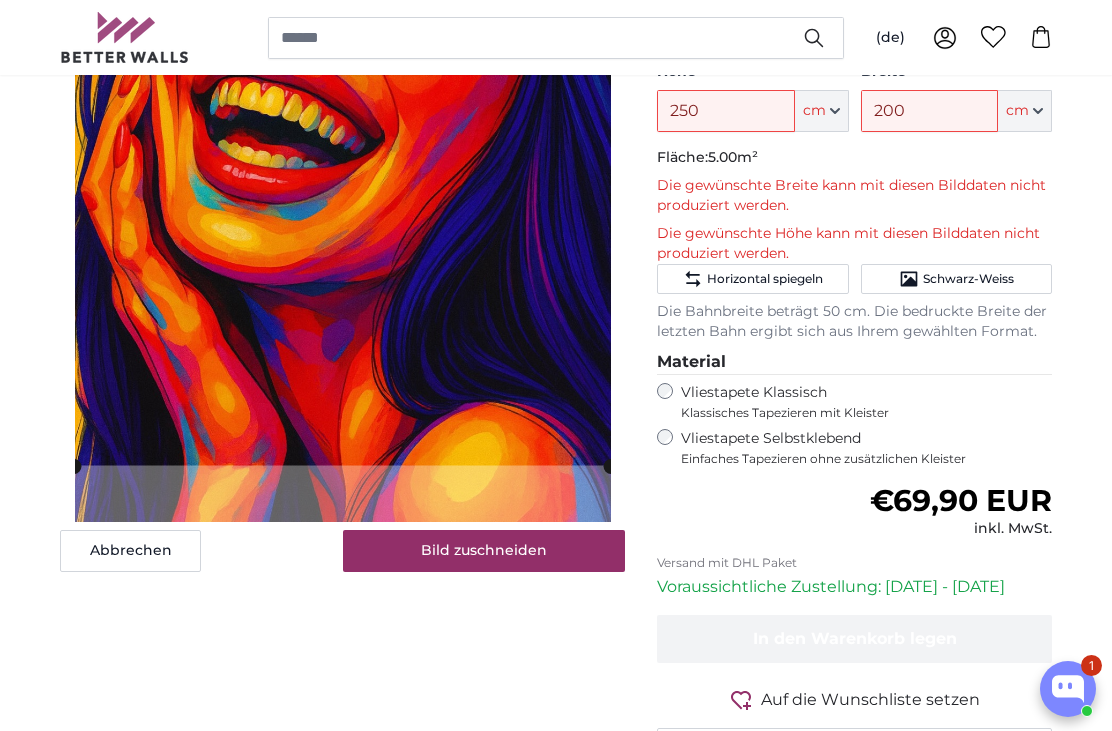 click on "Einfaches Tapezieren ohne zusätzlichen Kleister" at bounding box center [866, 459] 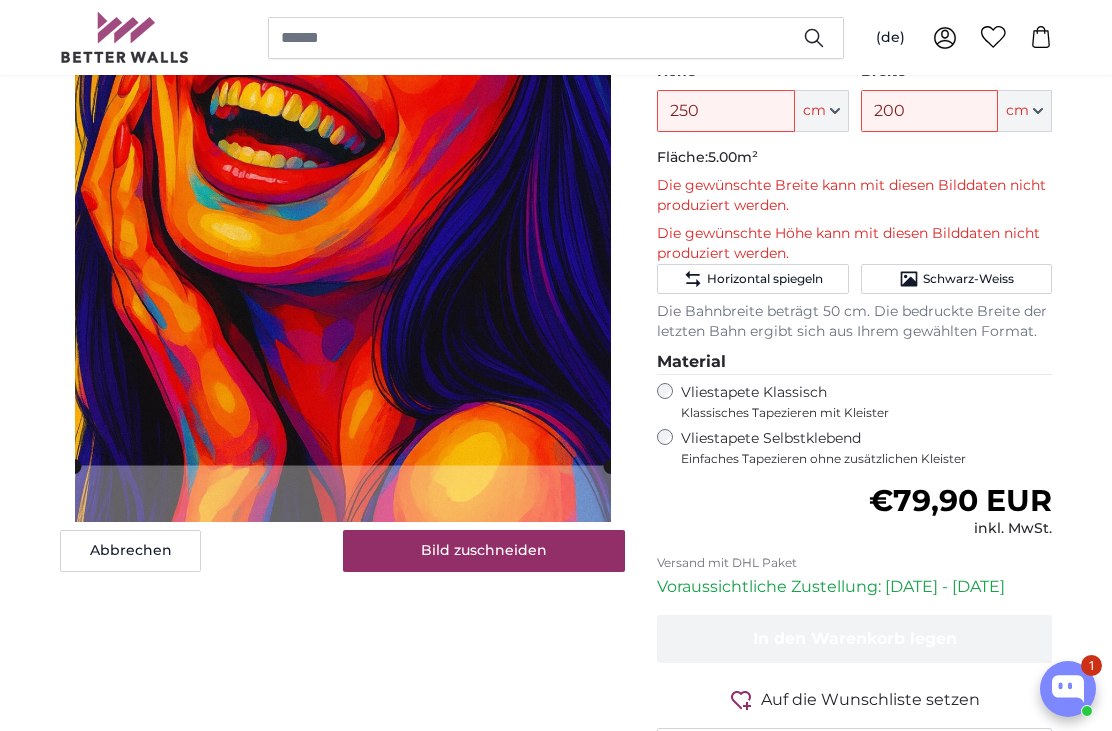 click on "Vliestapete Klassisch
Klassisches Tapezieren mit Kleister" at bounding box center [858, 402] 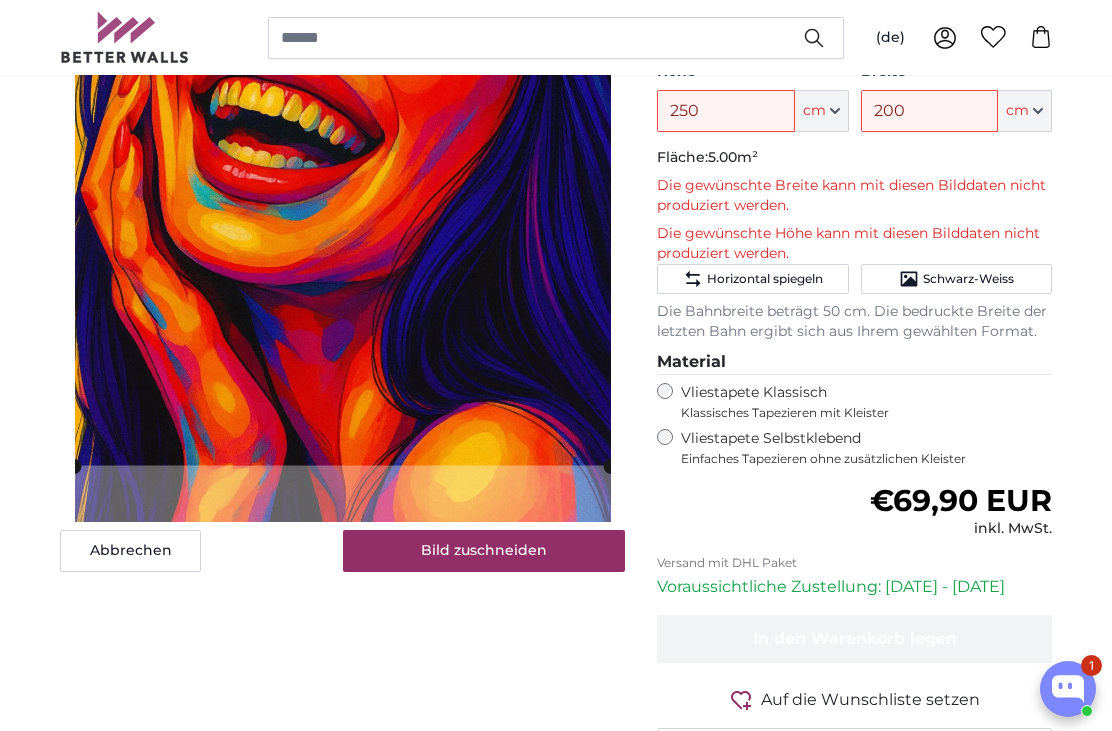 click on "Vliestapete Selbstklebend
Einfaches Tapezieren ohne zusätzlichen Kleister" at bounding box center (866, 448) 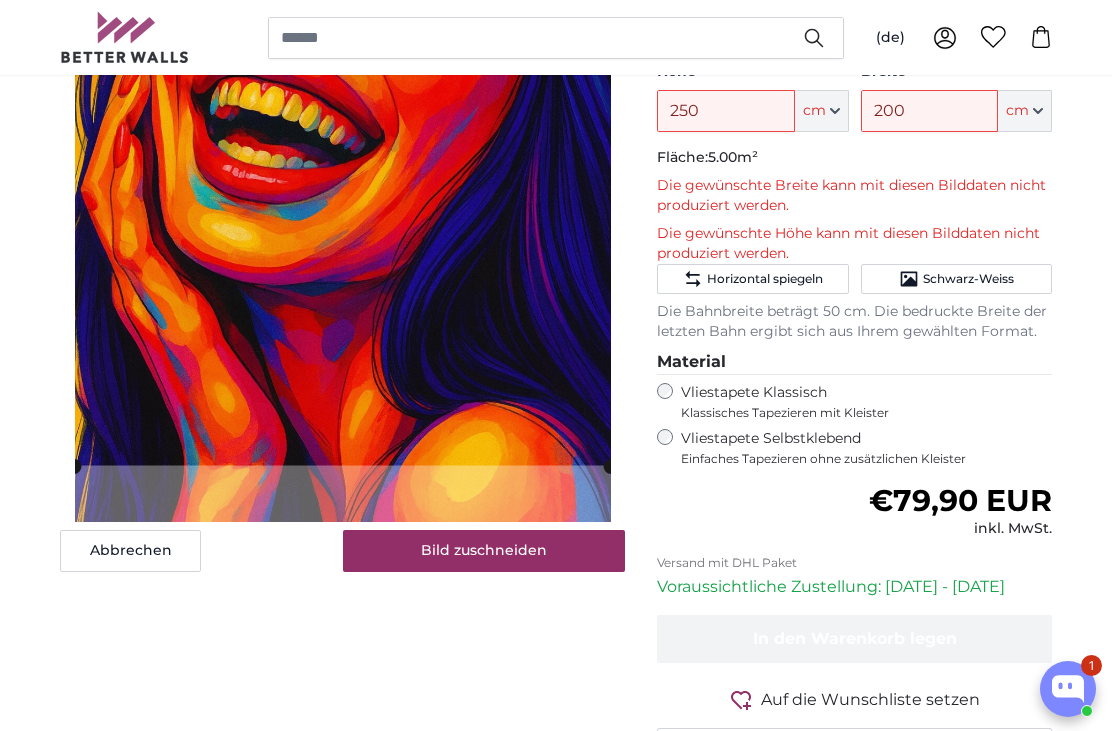 type 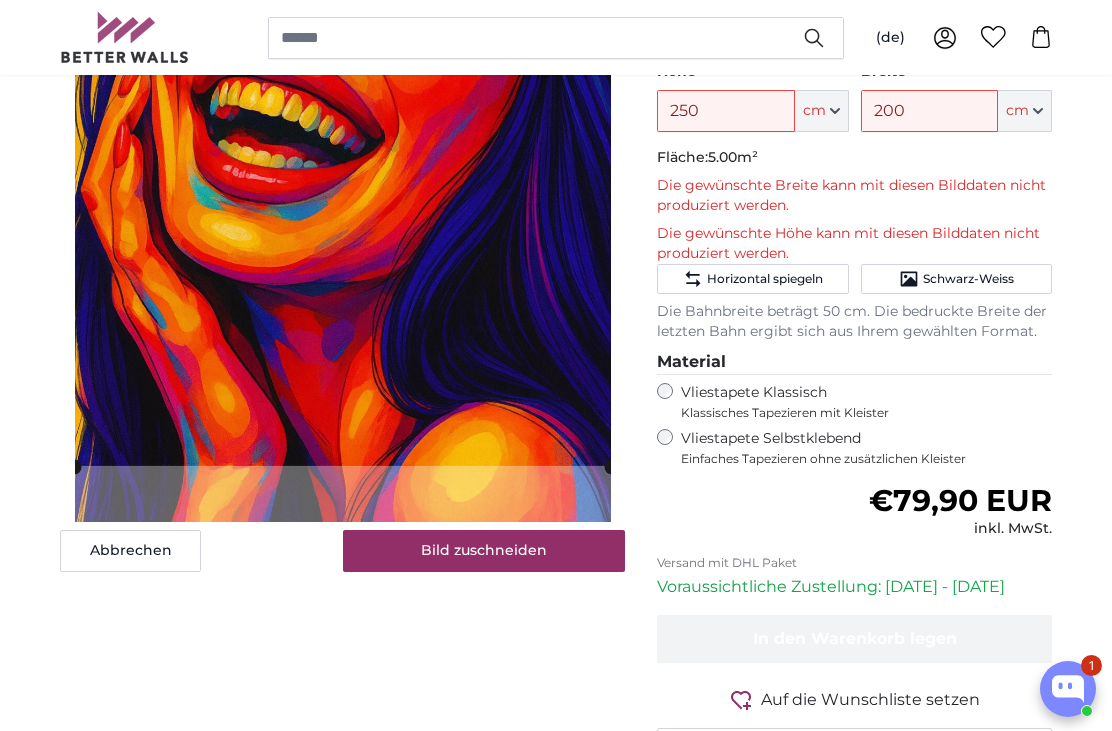 click on "Bild zuschneiden" at bounding box center [484, 551] 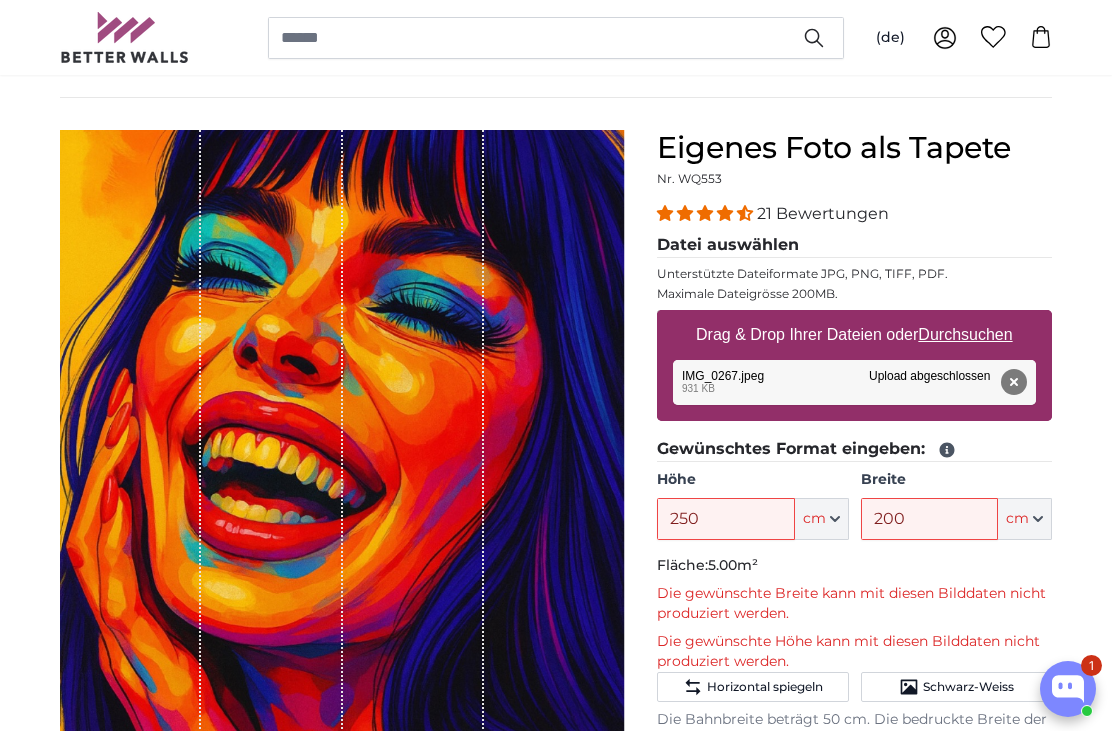 scroll, scrollTop: 129, scrollLeft: 0, axis: vertical 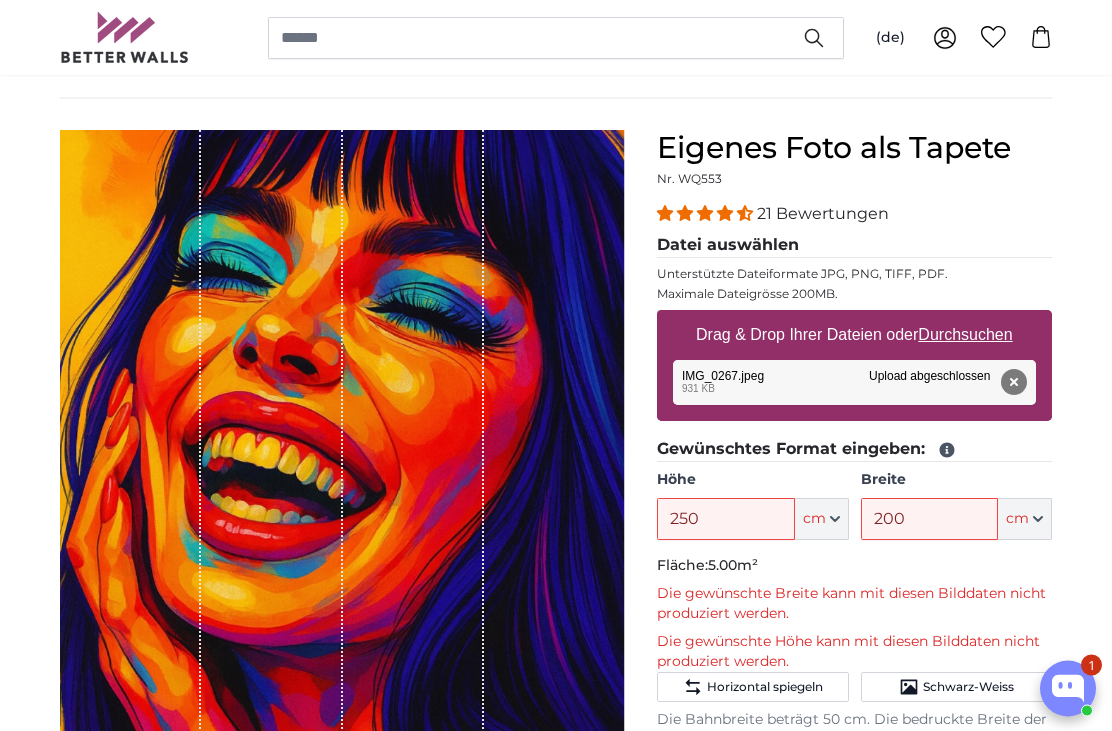click at bounding box center (342, 484) 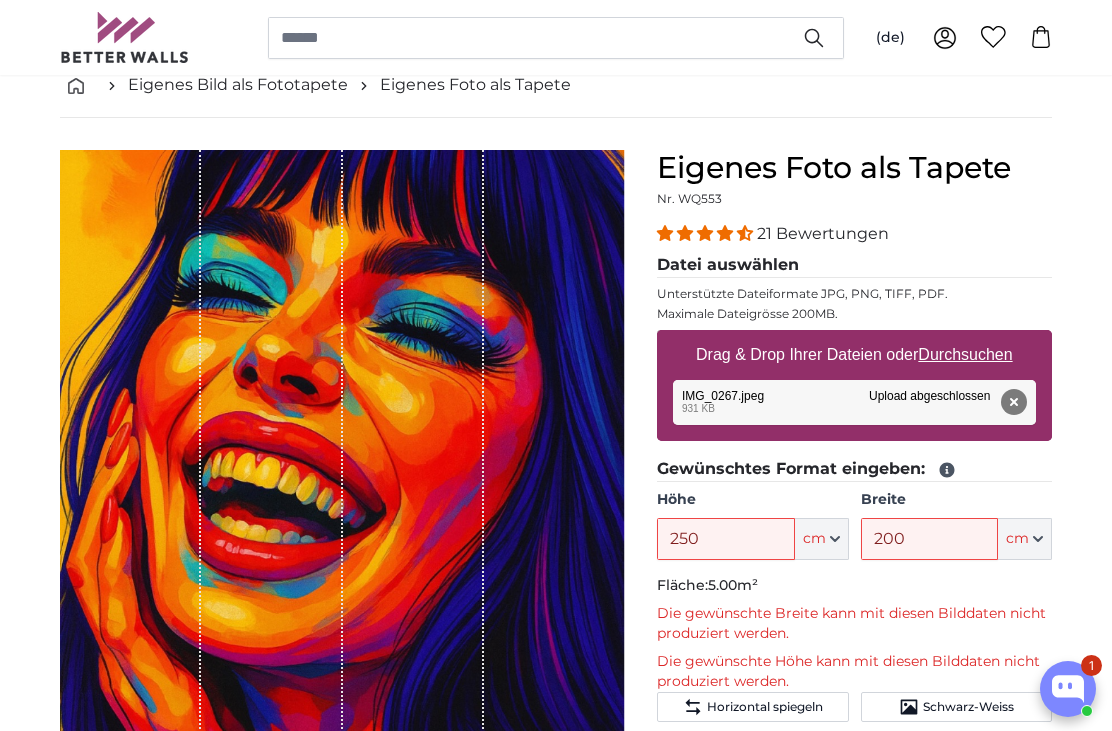 scroll, scrollTop: 196, scrollLeft: 0, axis: vertical 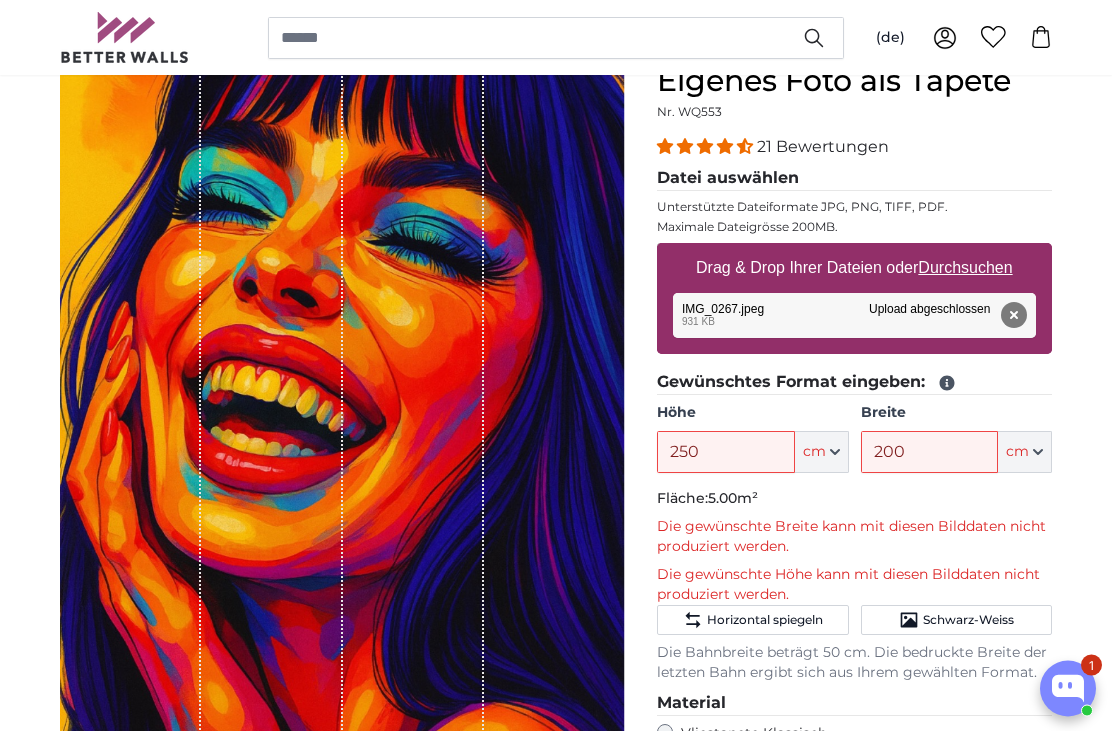 click on "Unterstützte Dateiformate JPG, PNG, TIFF, PDF." at bounding box center [854, 208] 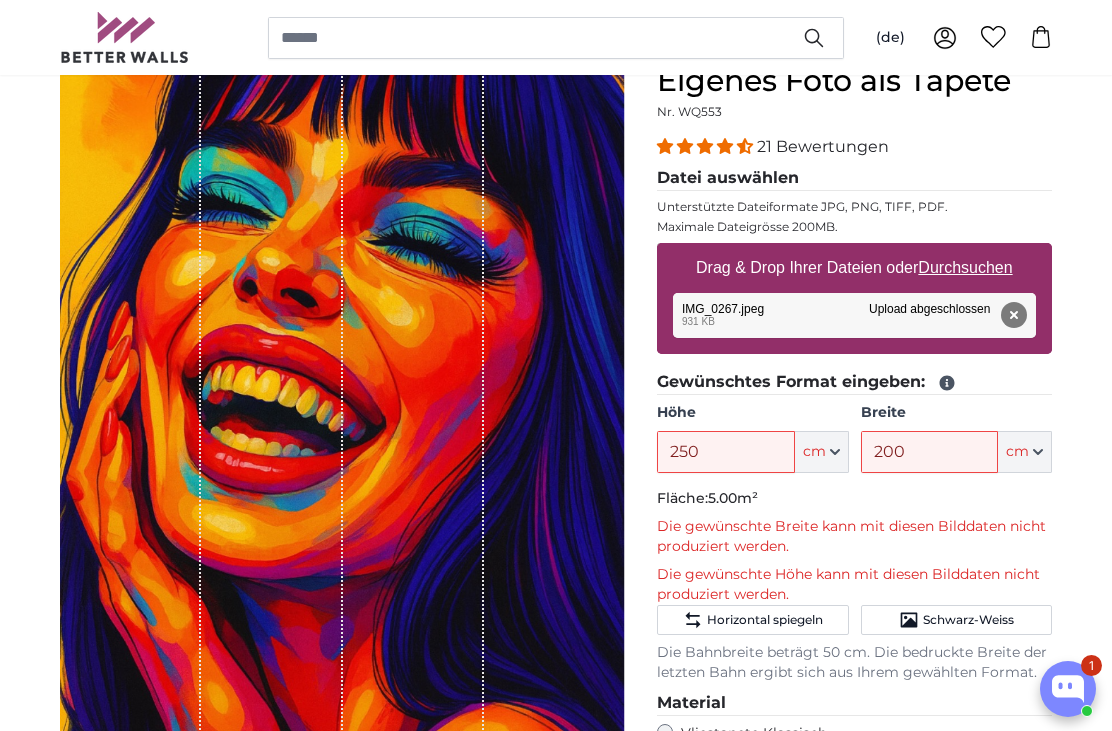 click on "Durchsuchen" at bounding box center (966, 267) 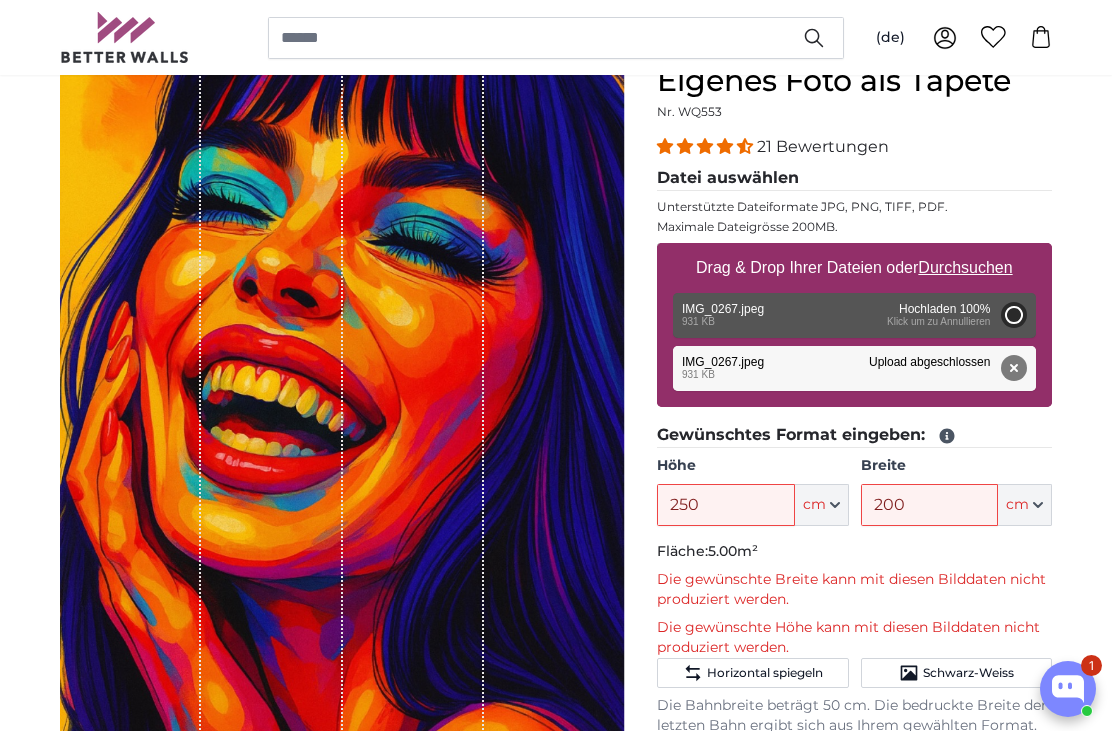 click on "Entfernen" at bounding box center [1014, 368] 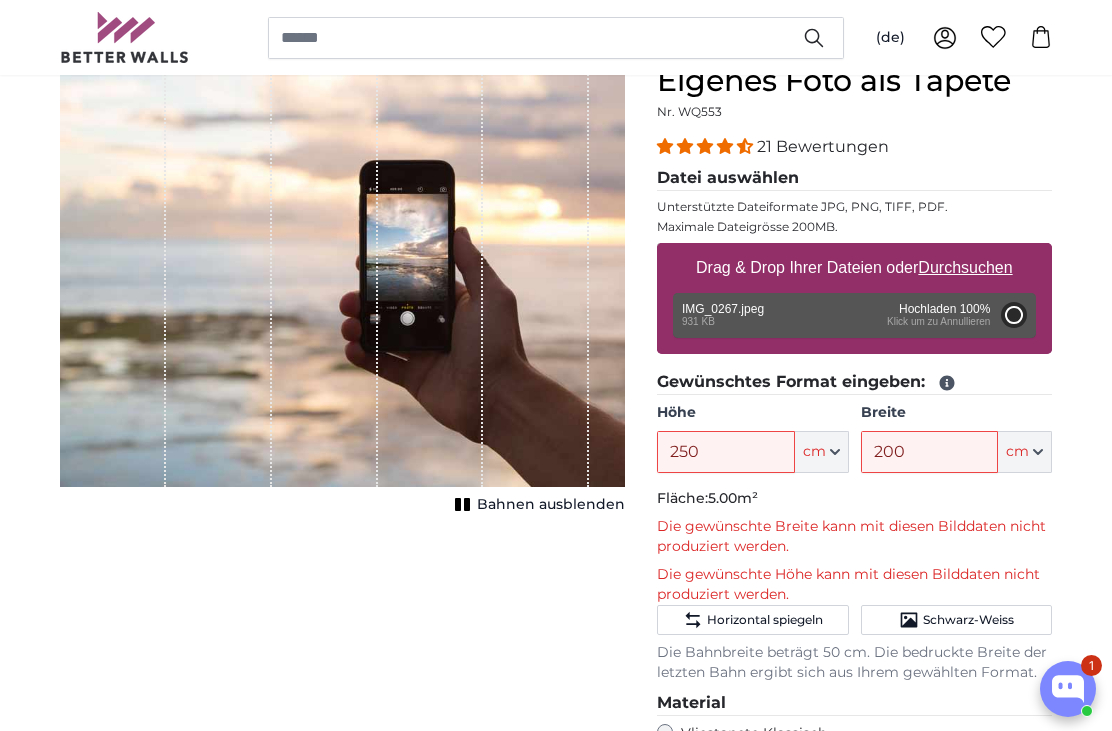 type on "153.7" 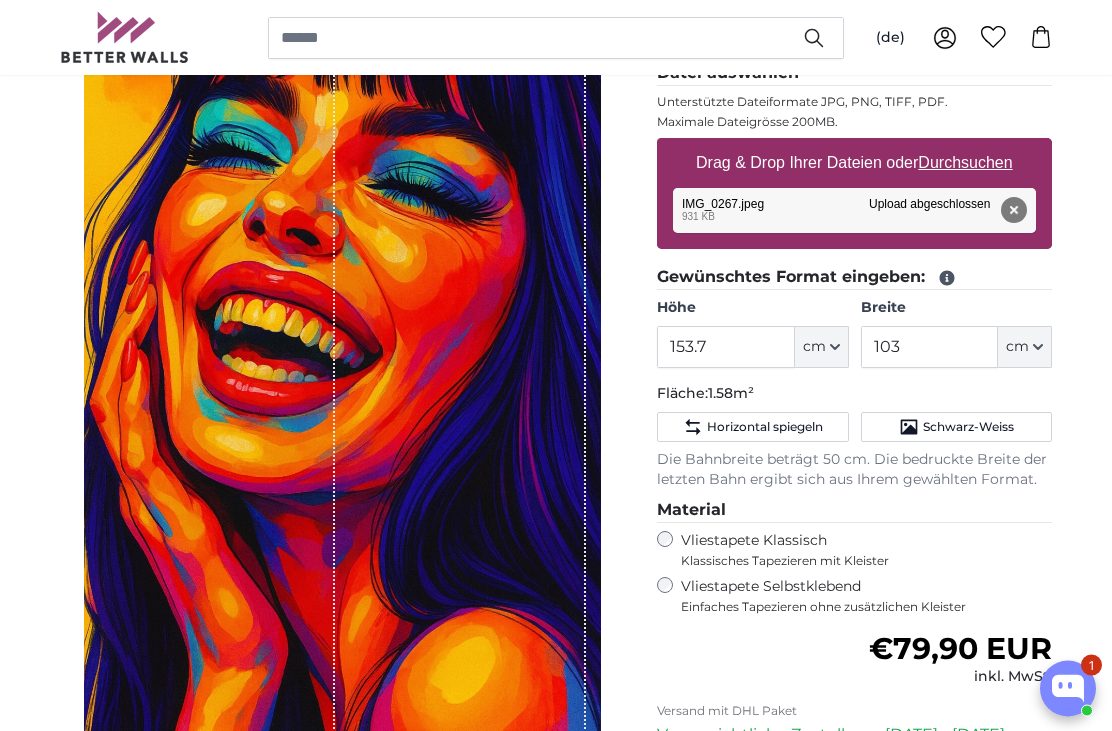 scroll, scrollTop: 306, scrollLeft: 0, axis: vertical 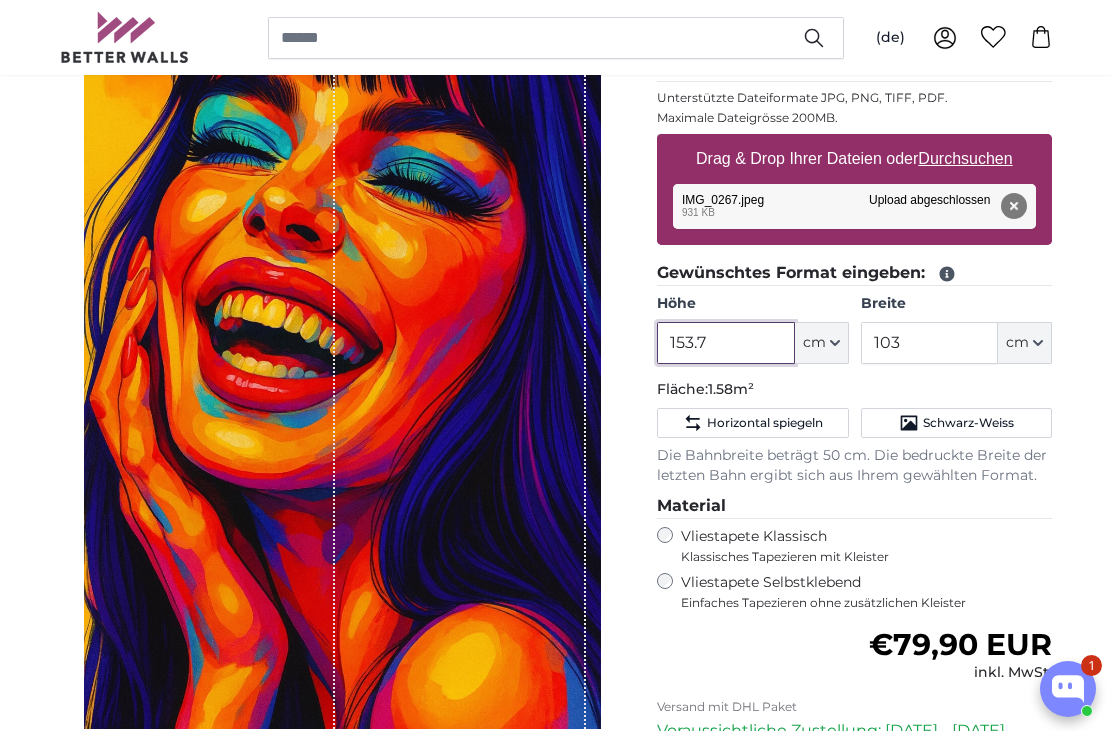 click on "153.7" at bounding box center [725, 343] 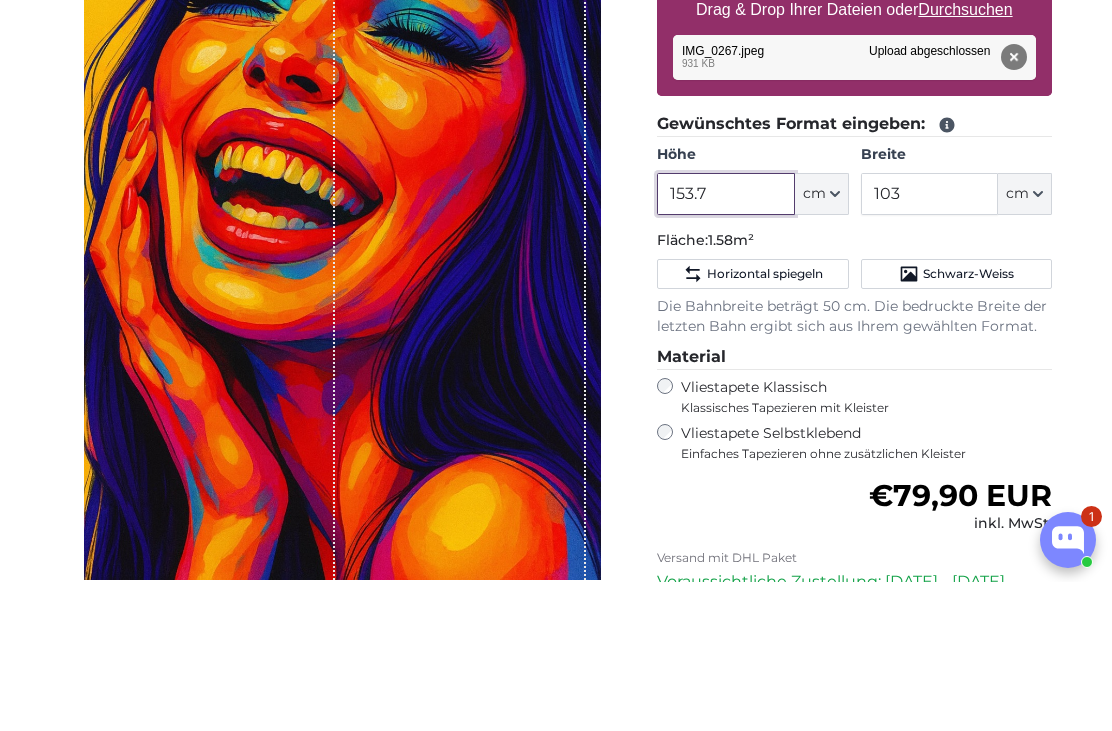 click on "153.7" at bounding box center (725, 343) 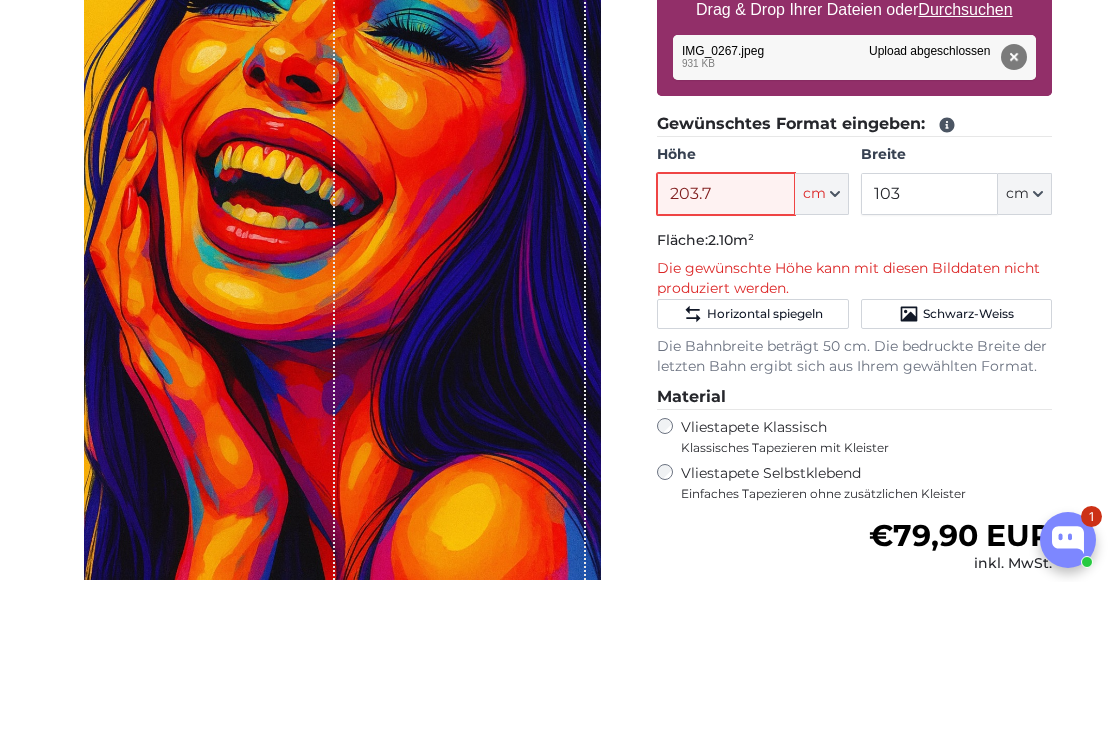 type on "203.7" 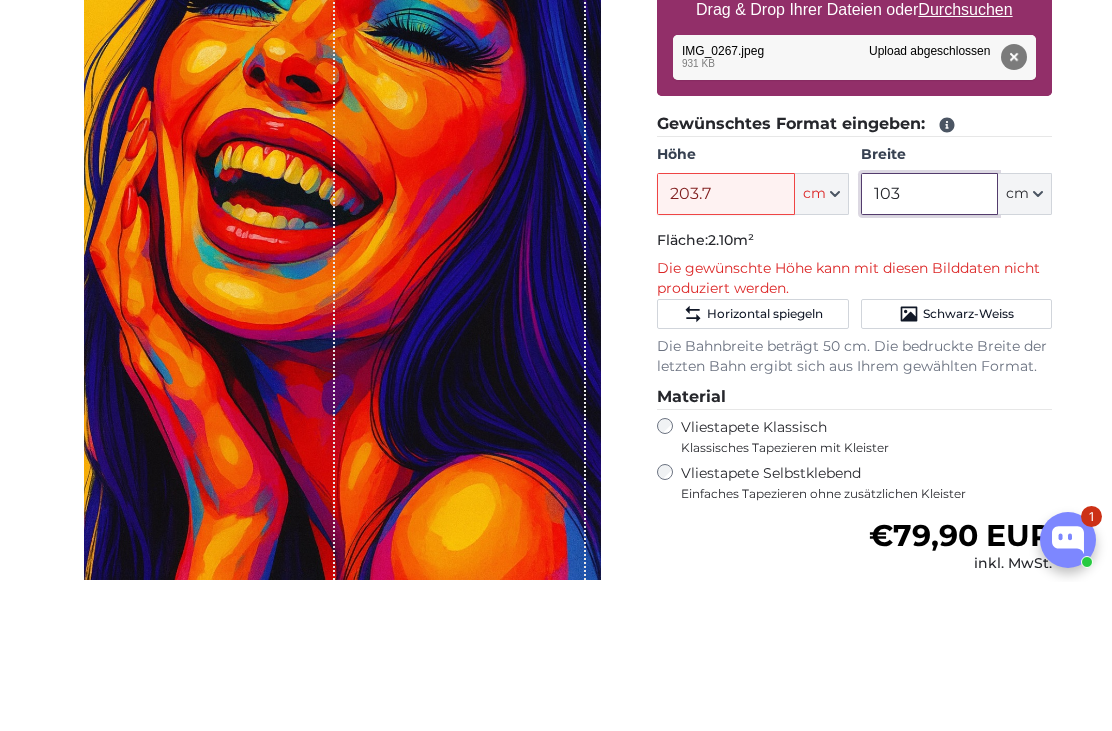 click on "103" at bounding box center (929, 343) 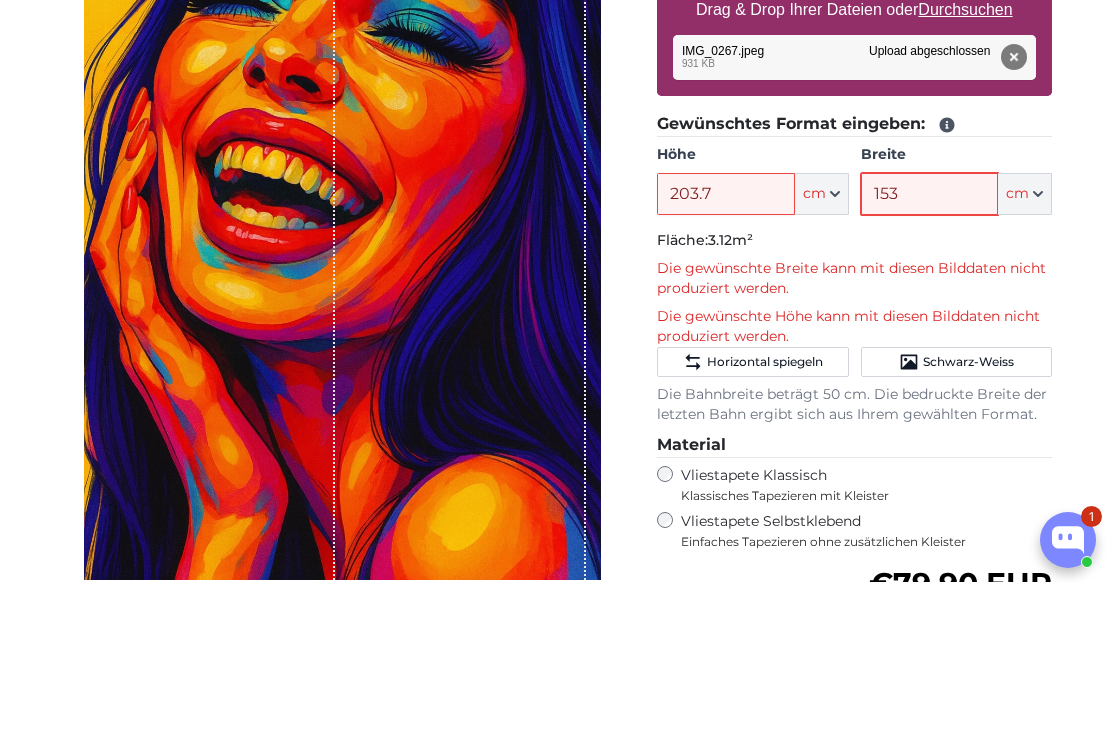 click on "153" at bounding box center (929, 343) 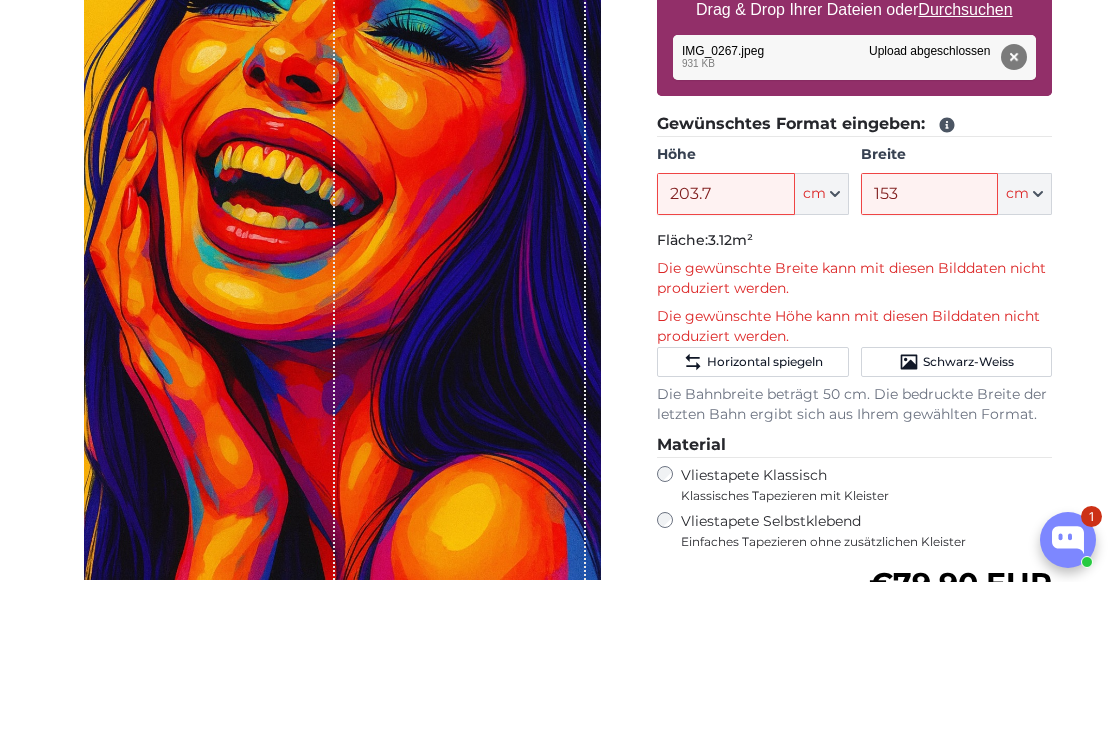click 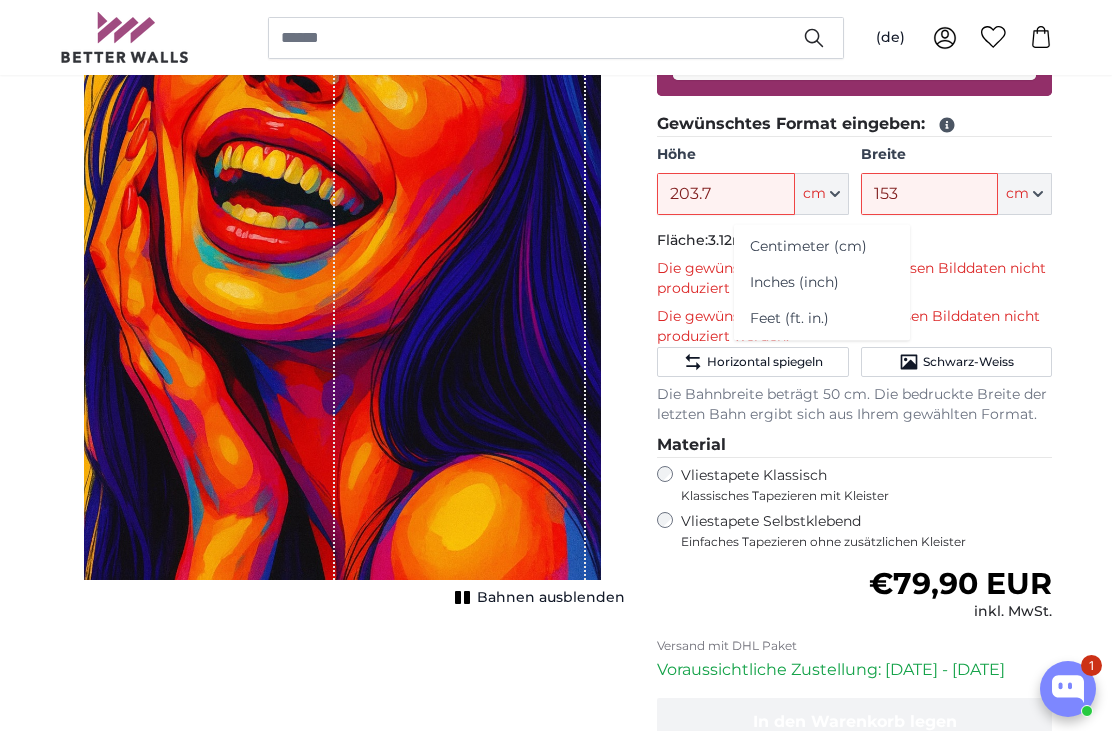 click on "cm" 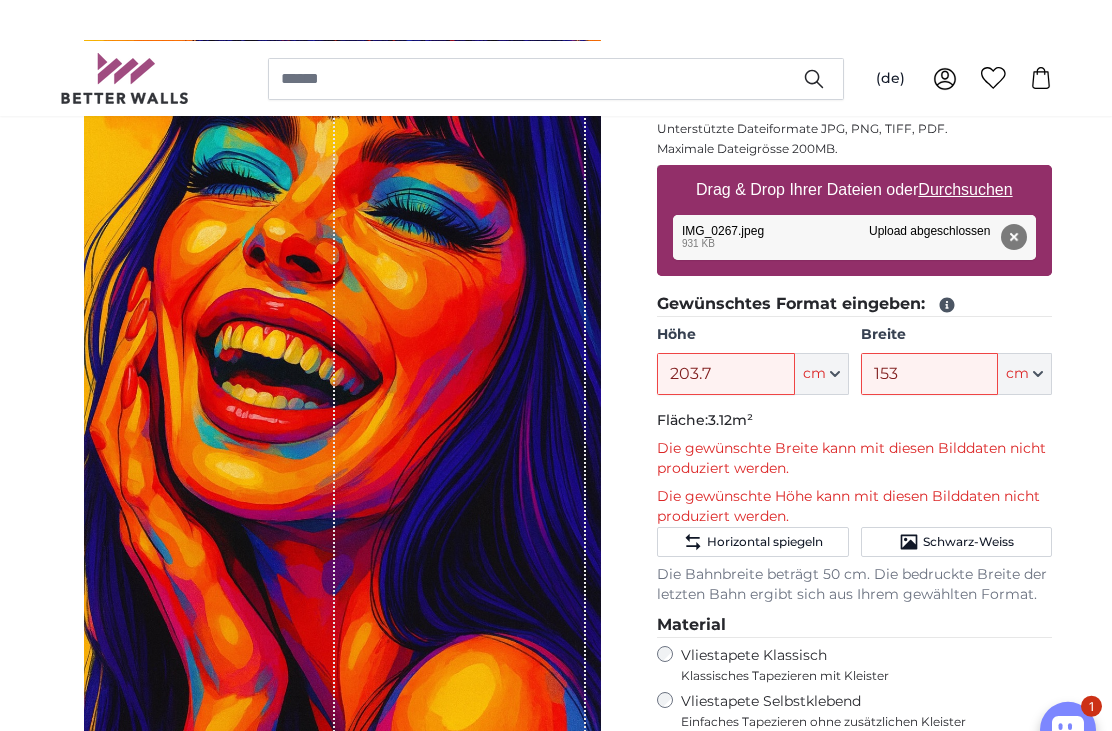 scroll, scrollTop: 0, scrollLeft: 0, axis: both 